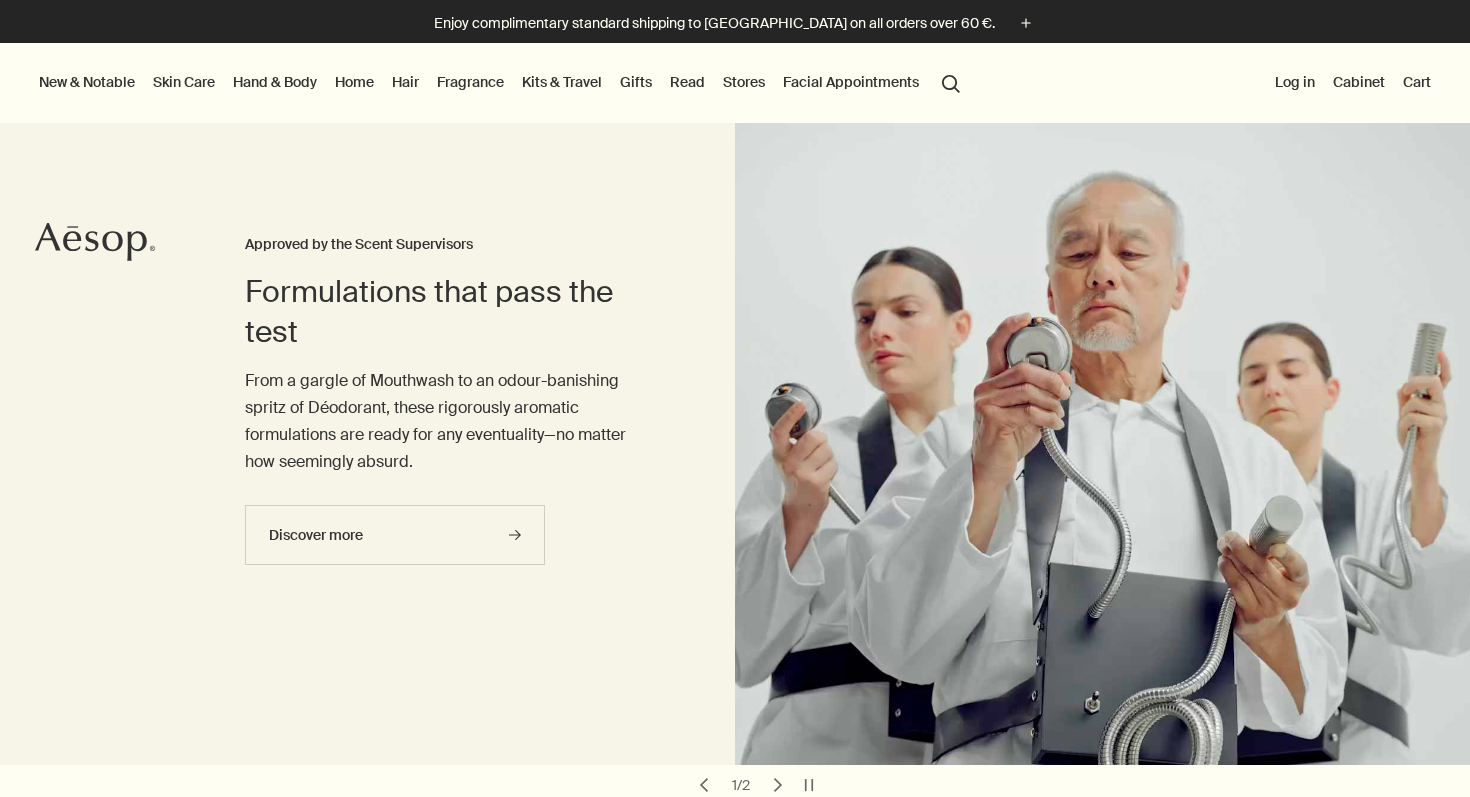 scroll, scrollTop: 0, scrollLeft: 0, axis: both 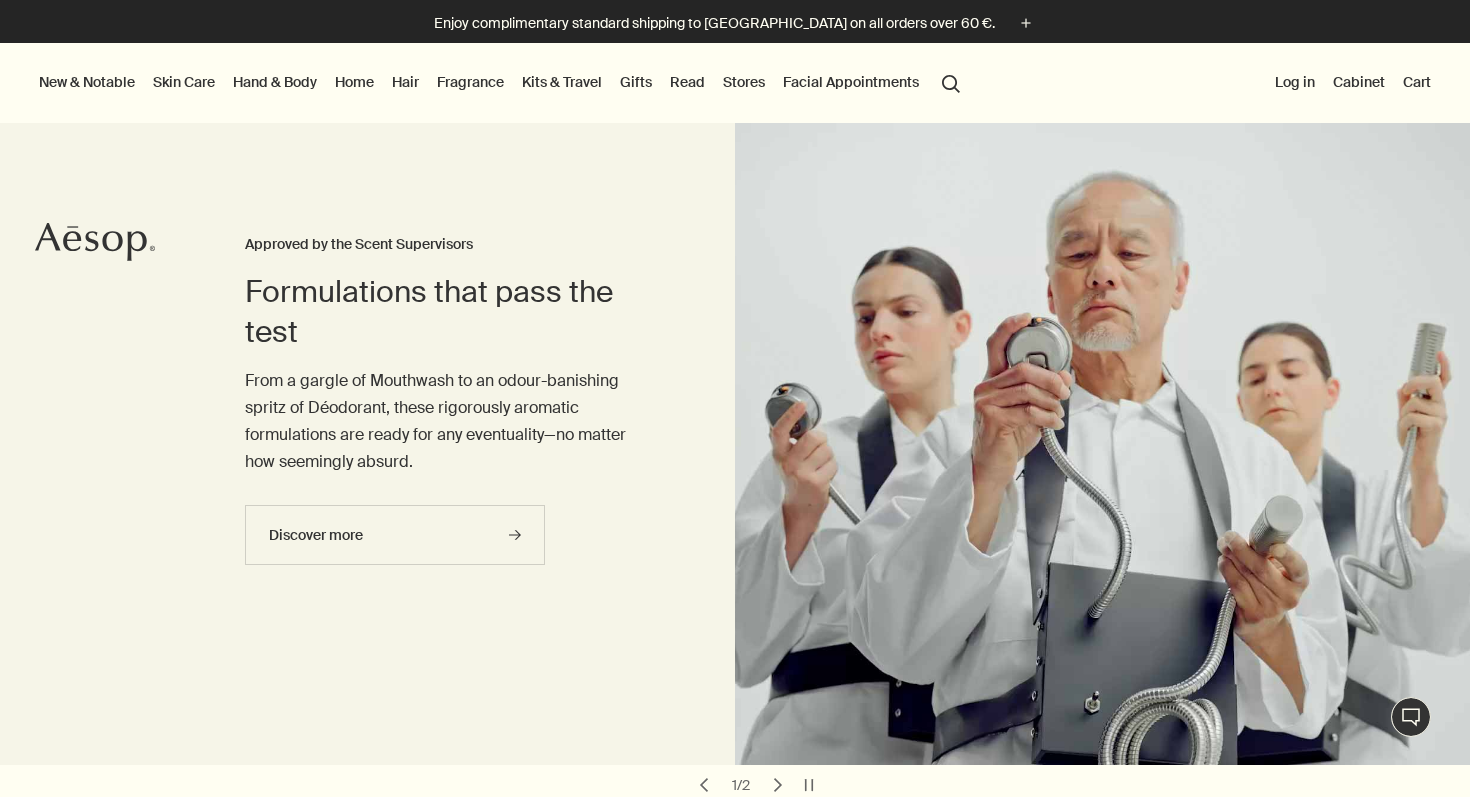 click on "Log in" at bounding box center [1295, 82] 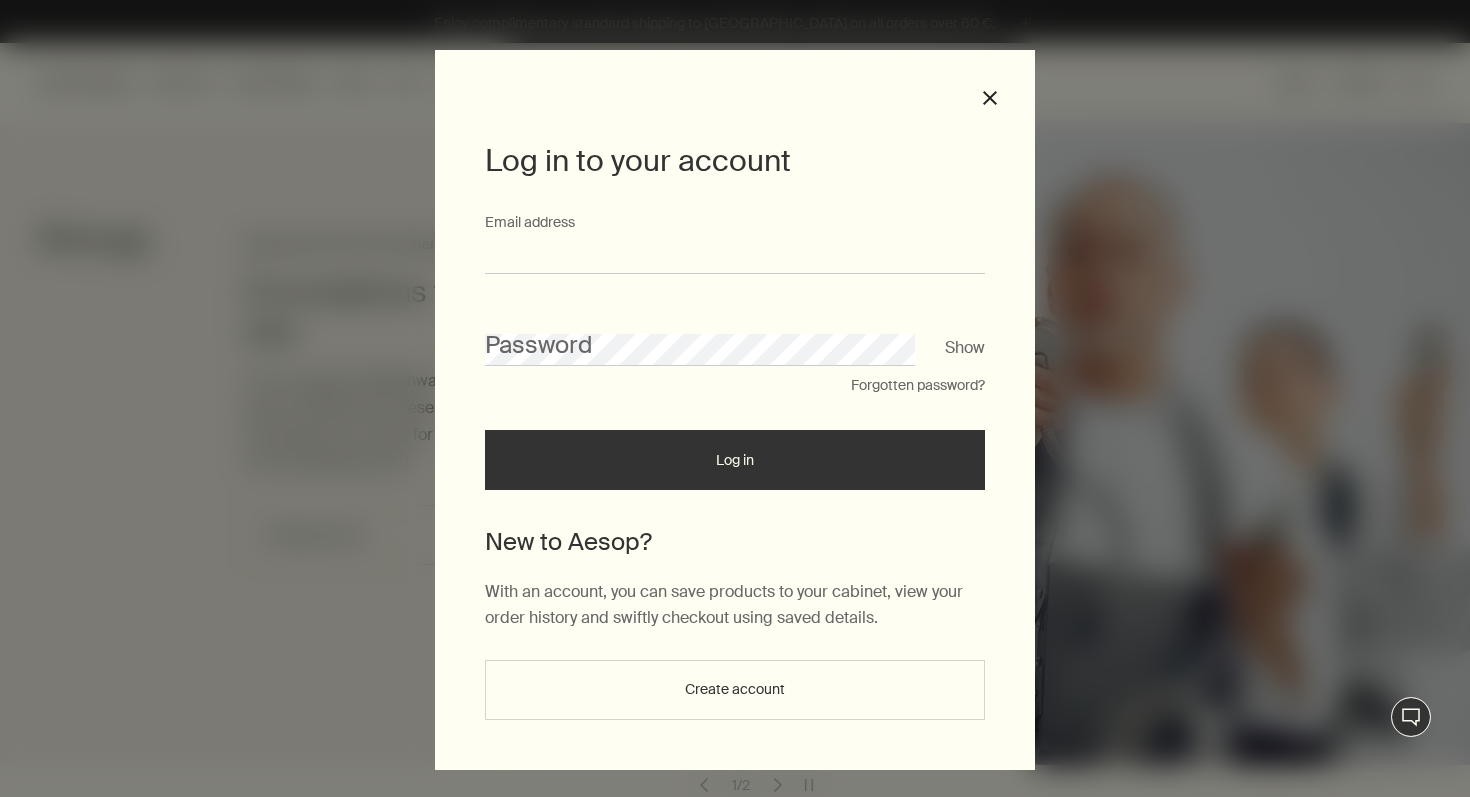 click on "Email address" at bounding box center [735, 255] 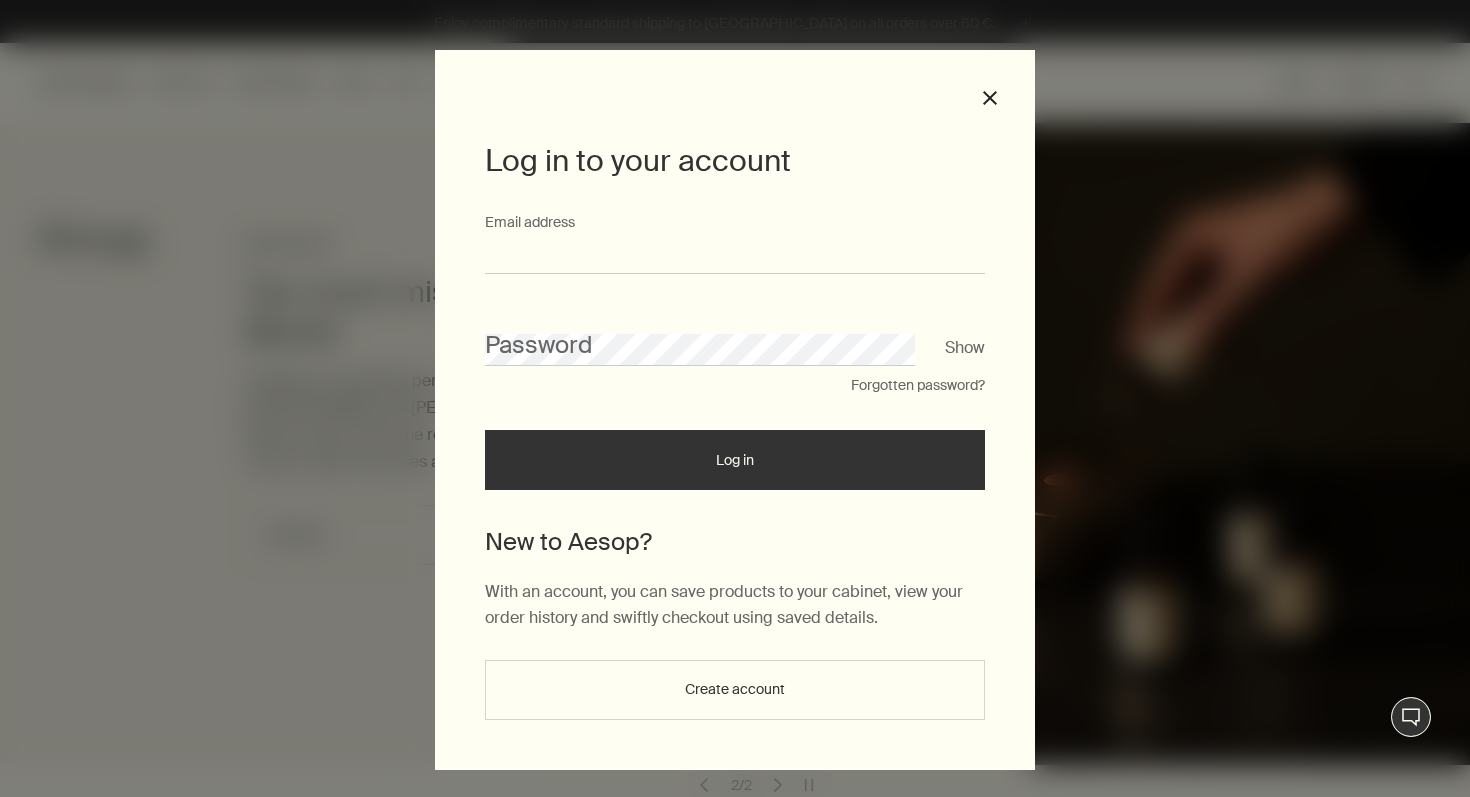 type on "**********" 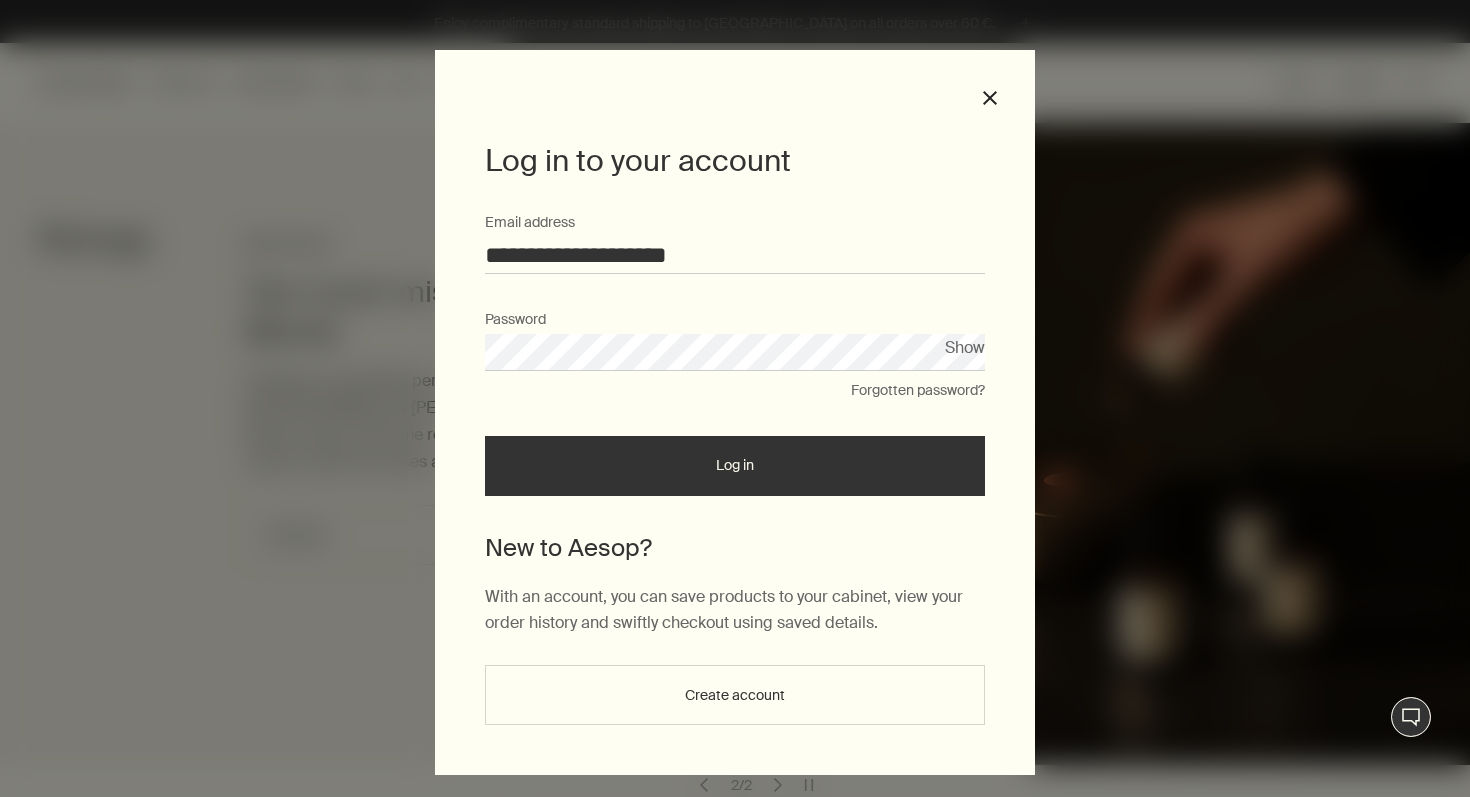 click on "Log in" at bounding box center (735, 466) 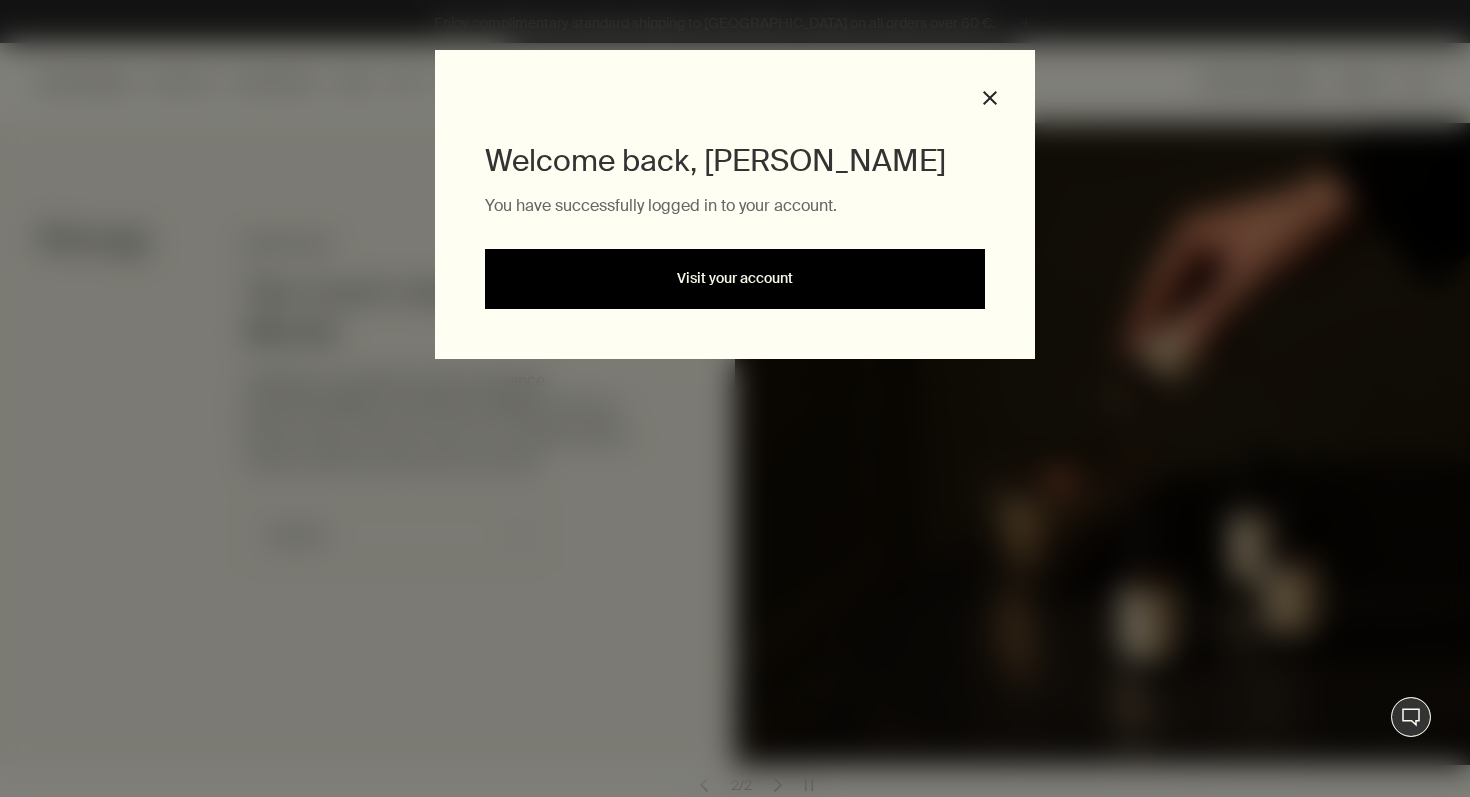 click on "Visit your account" at bounding box center [735, 279] 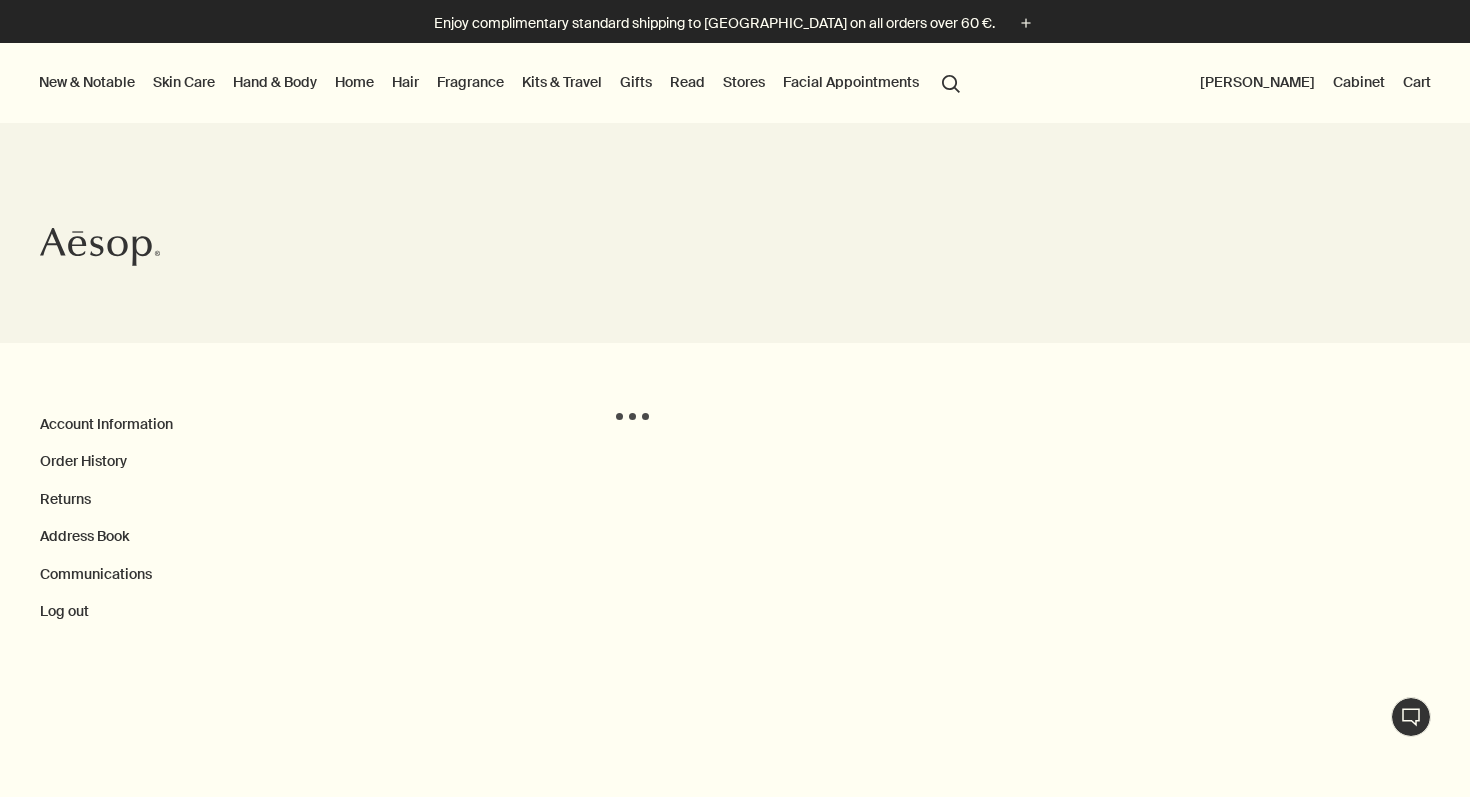 scroll, scrollTop: 0, scrollLeft: 0, axis: both 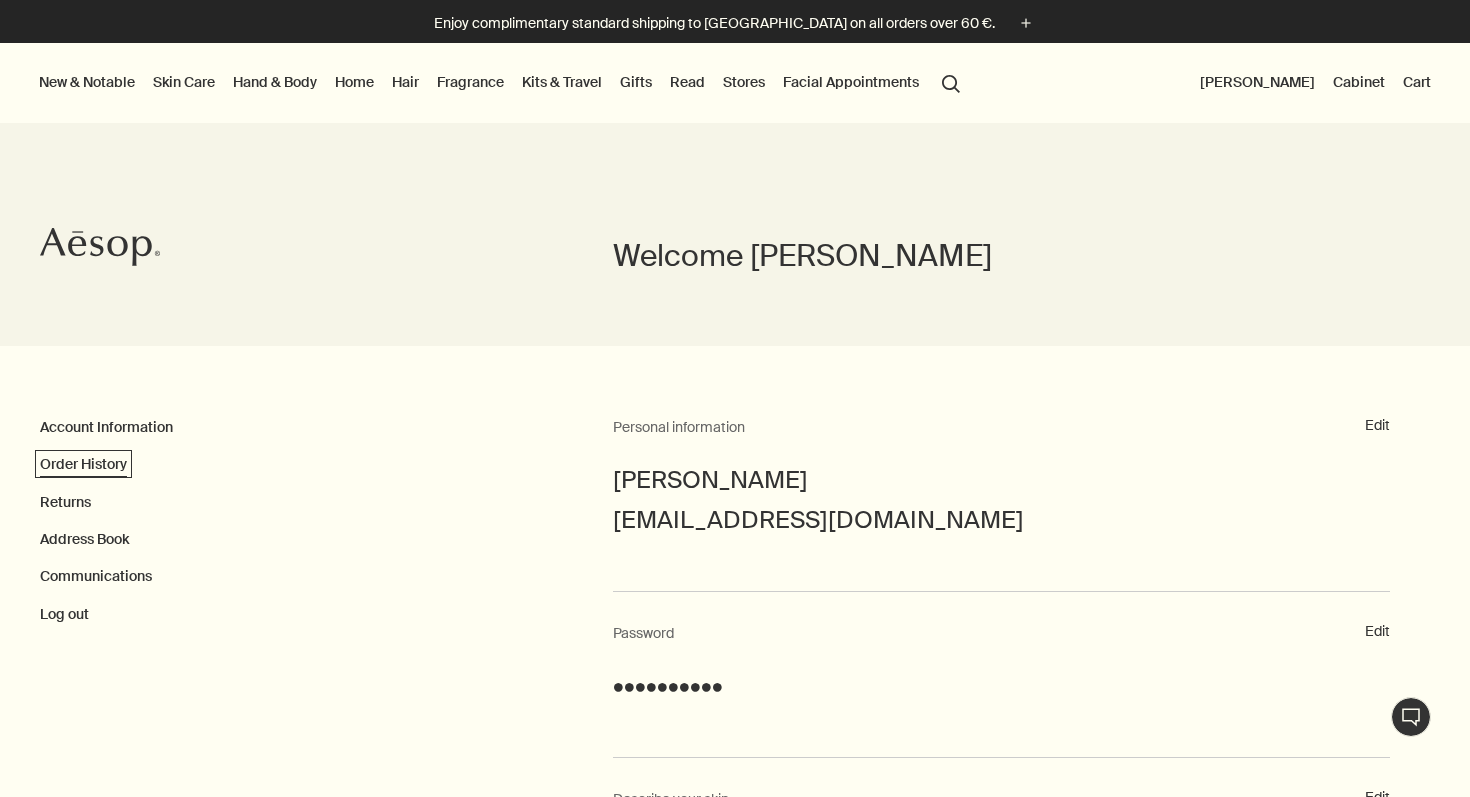 click on "Order History" at bounding box center [83, 464] 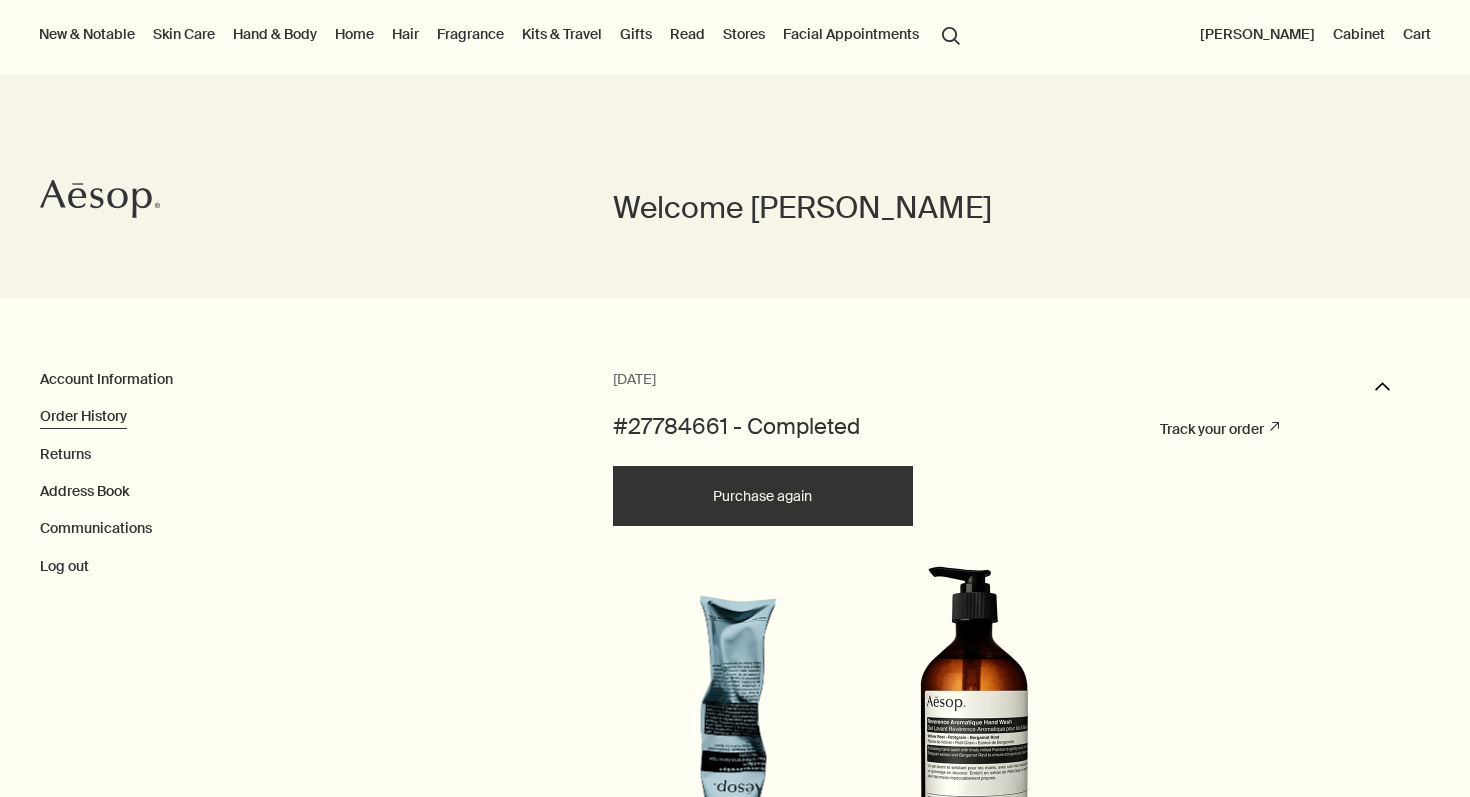 scroll, scrollTop: 0, scrollLeft: 0, axis: both 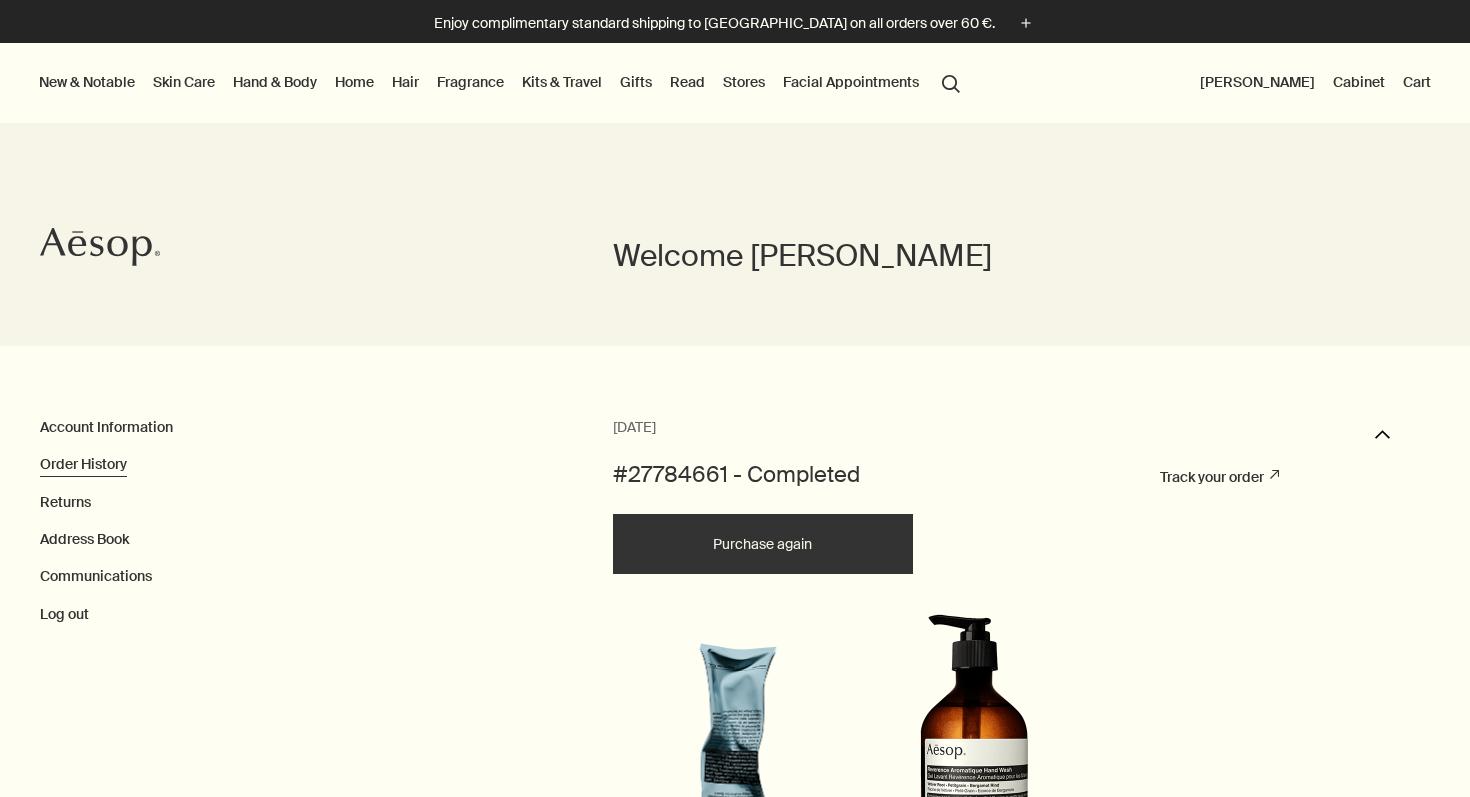 click on "Hand & Body" at bounding box center [275, 82] 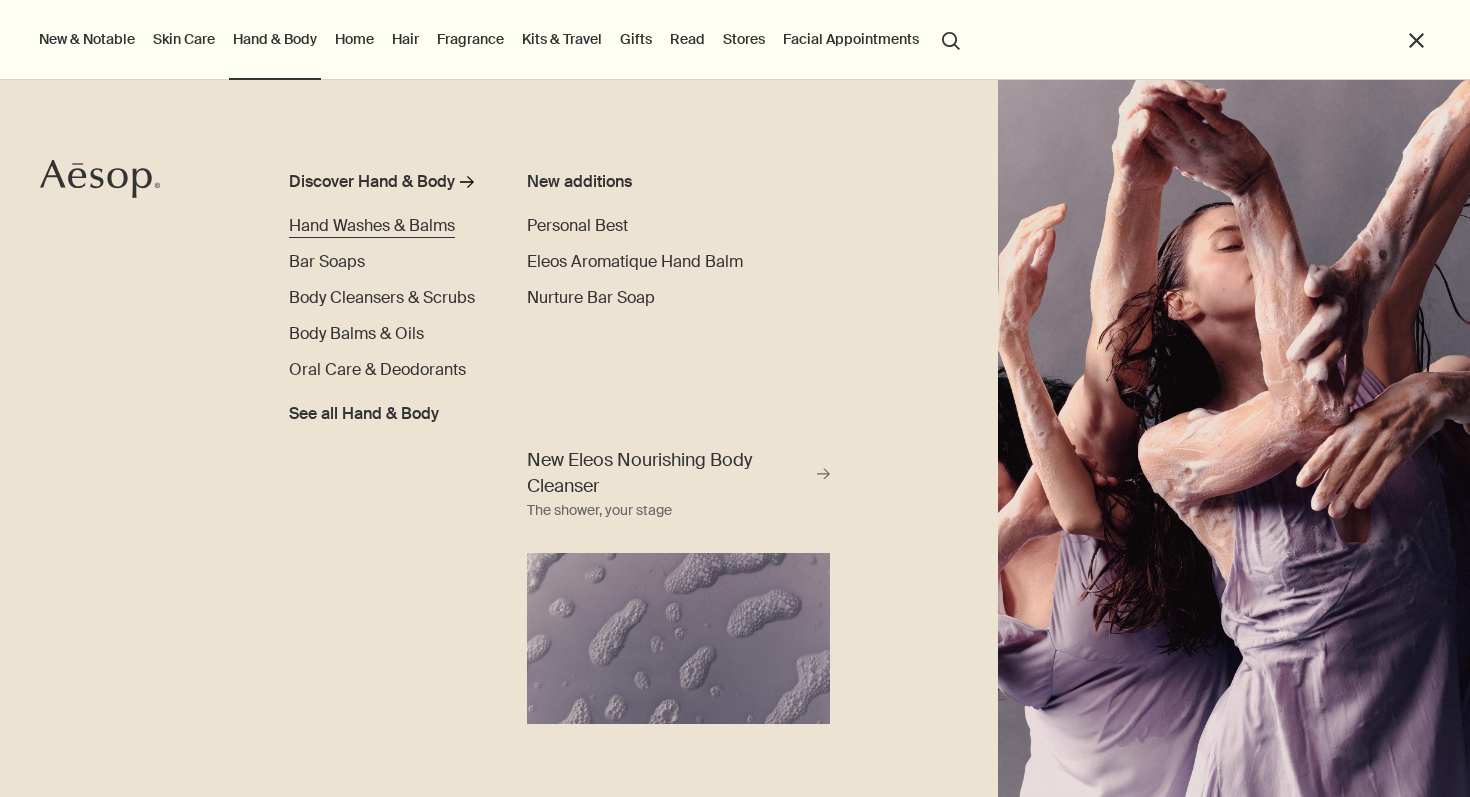 click on "Hand Washes & Balms" at bounding box center [372, 225] 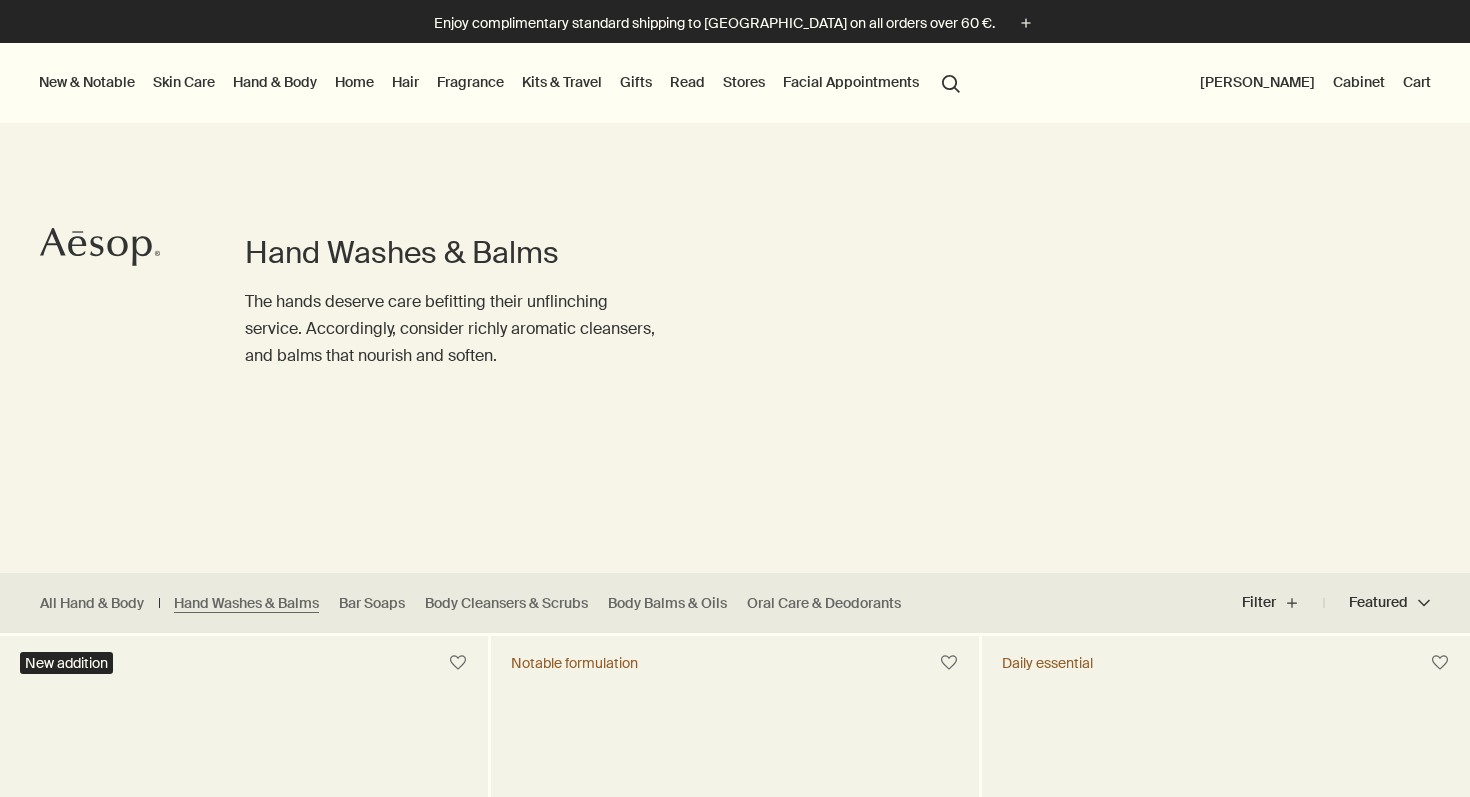 scroll, scrollTop: 0, scrollLeft: 0, axis: both 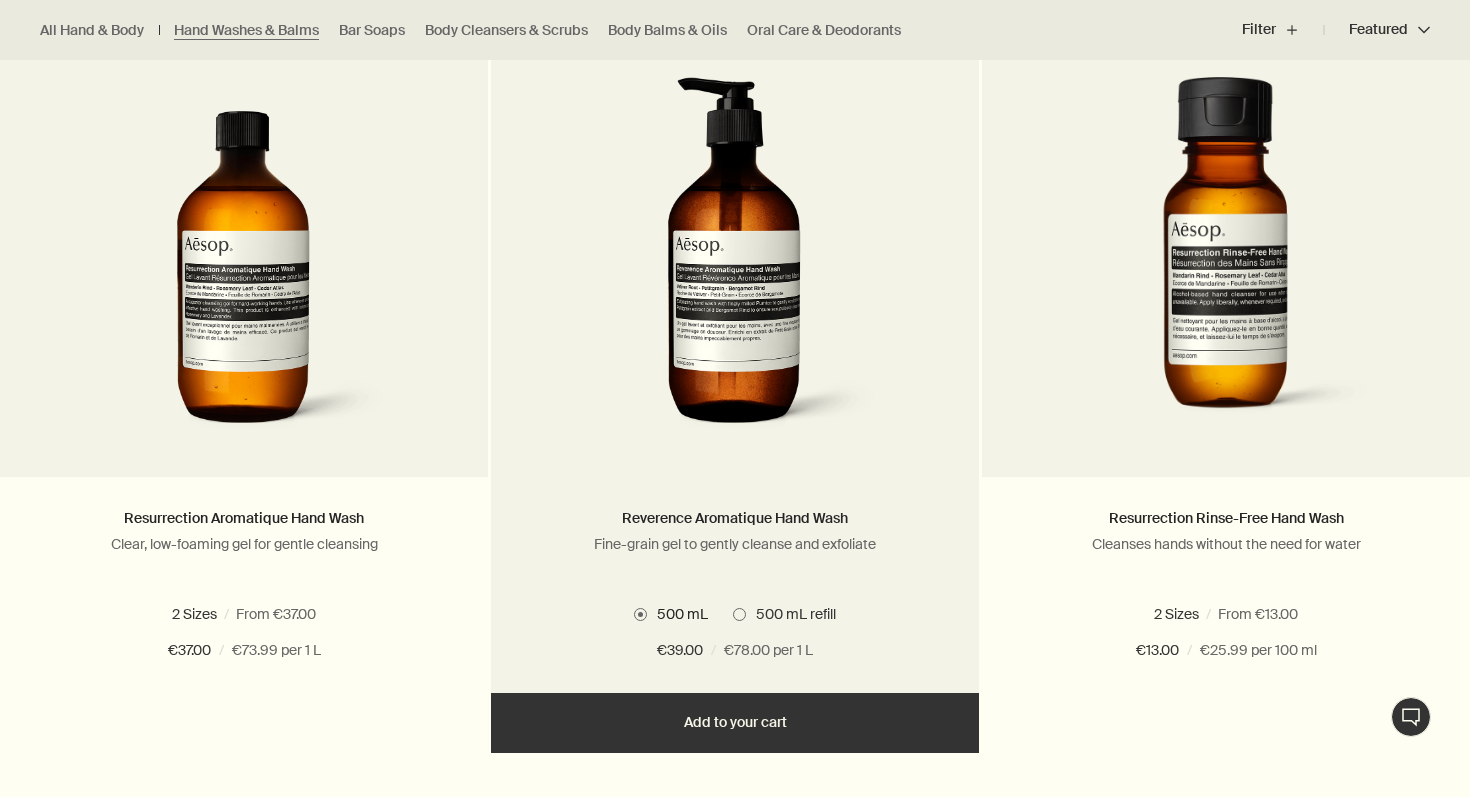 click at bounding box center (739, 614) 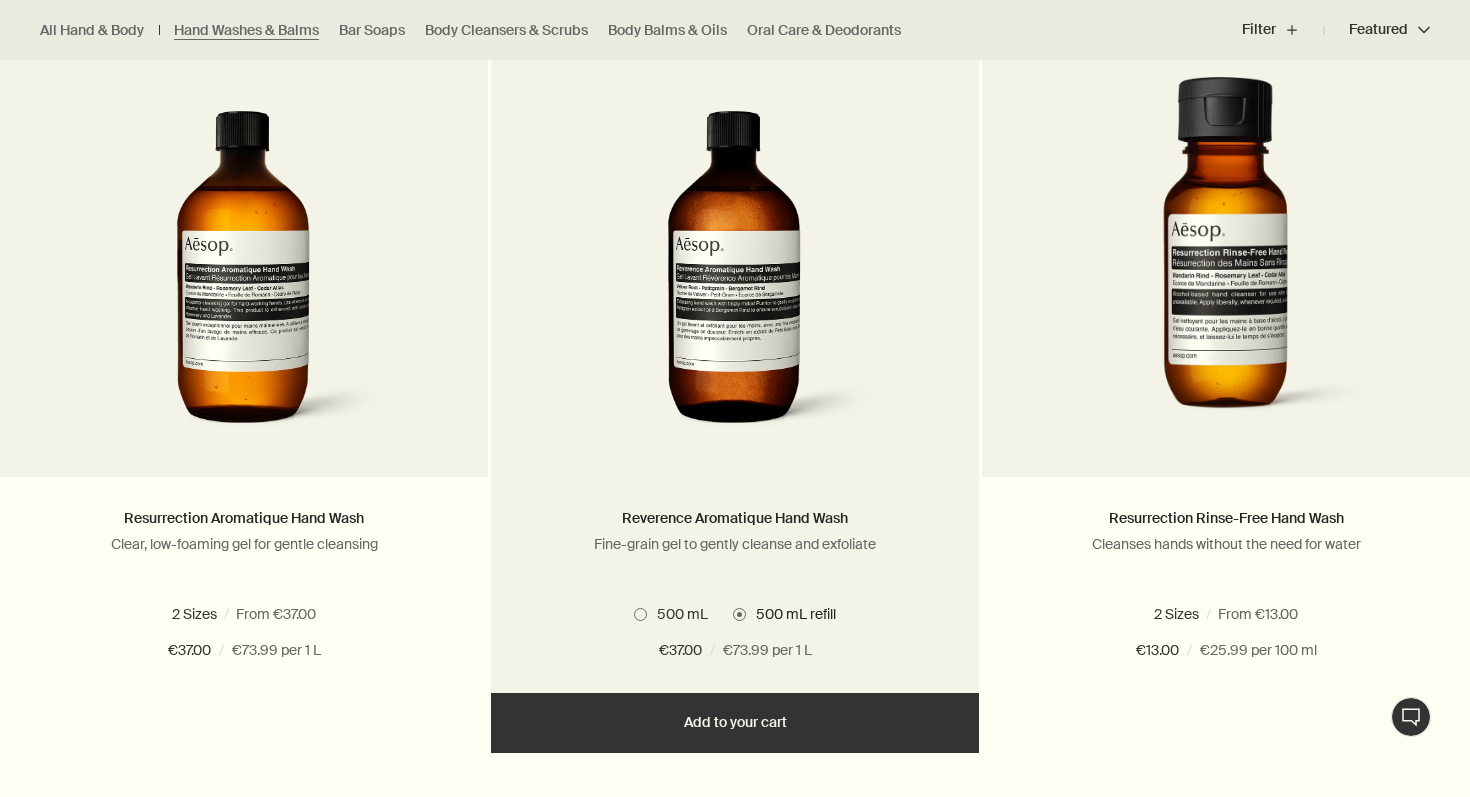 click at bounding box center (640, 614) 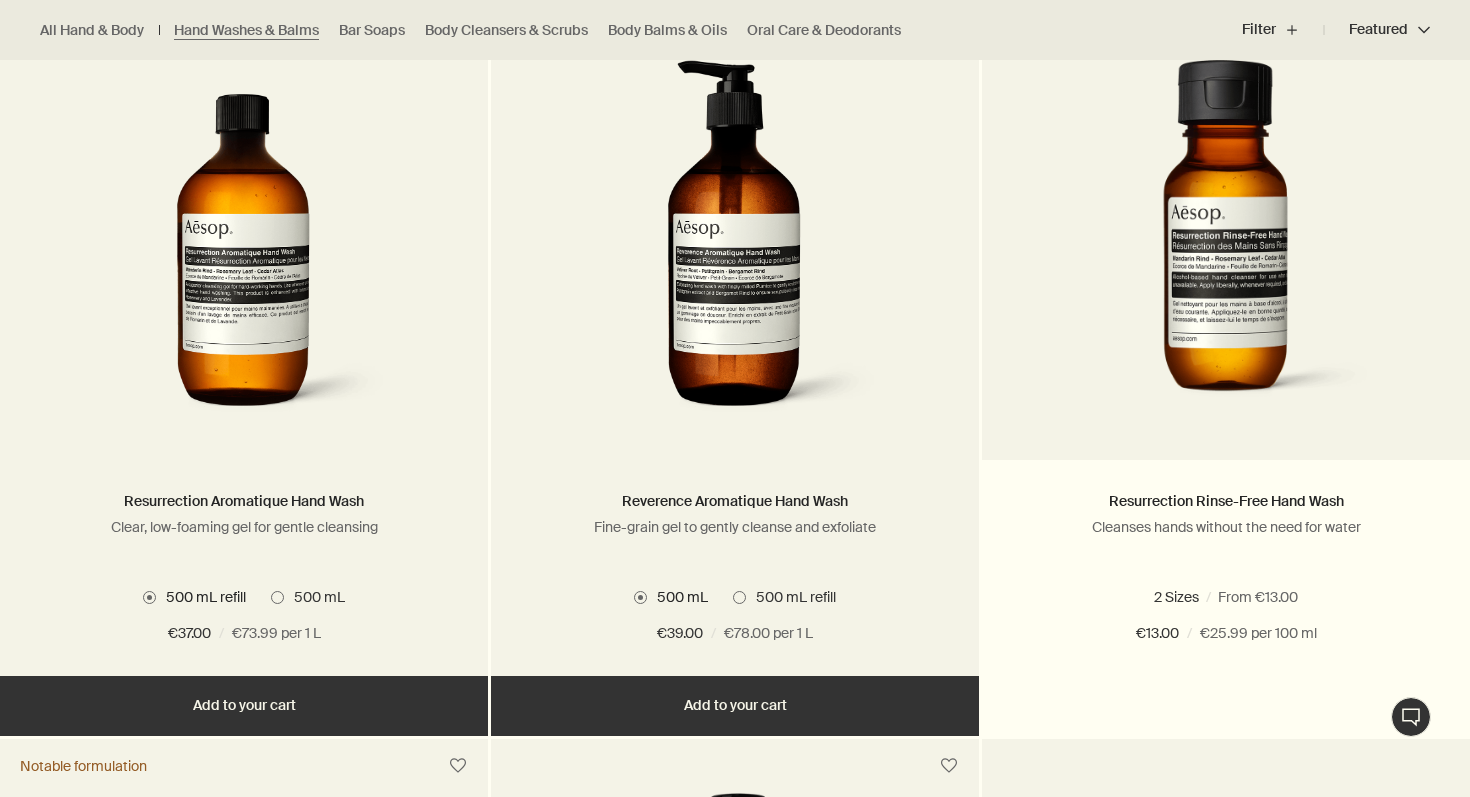 scroll, scrollTop: 1367, scrollLeft: 0, axis: vertical 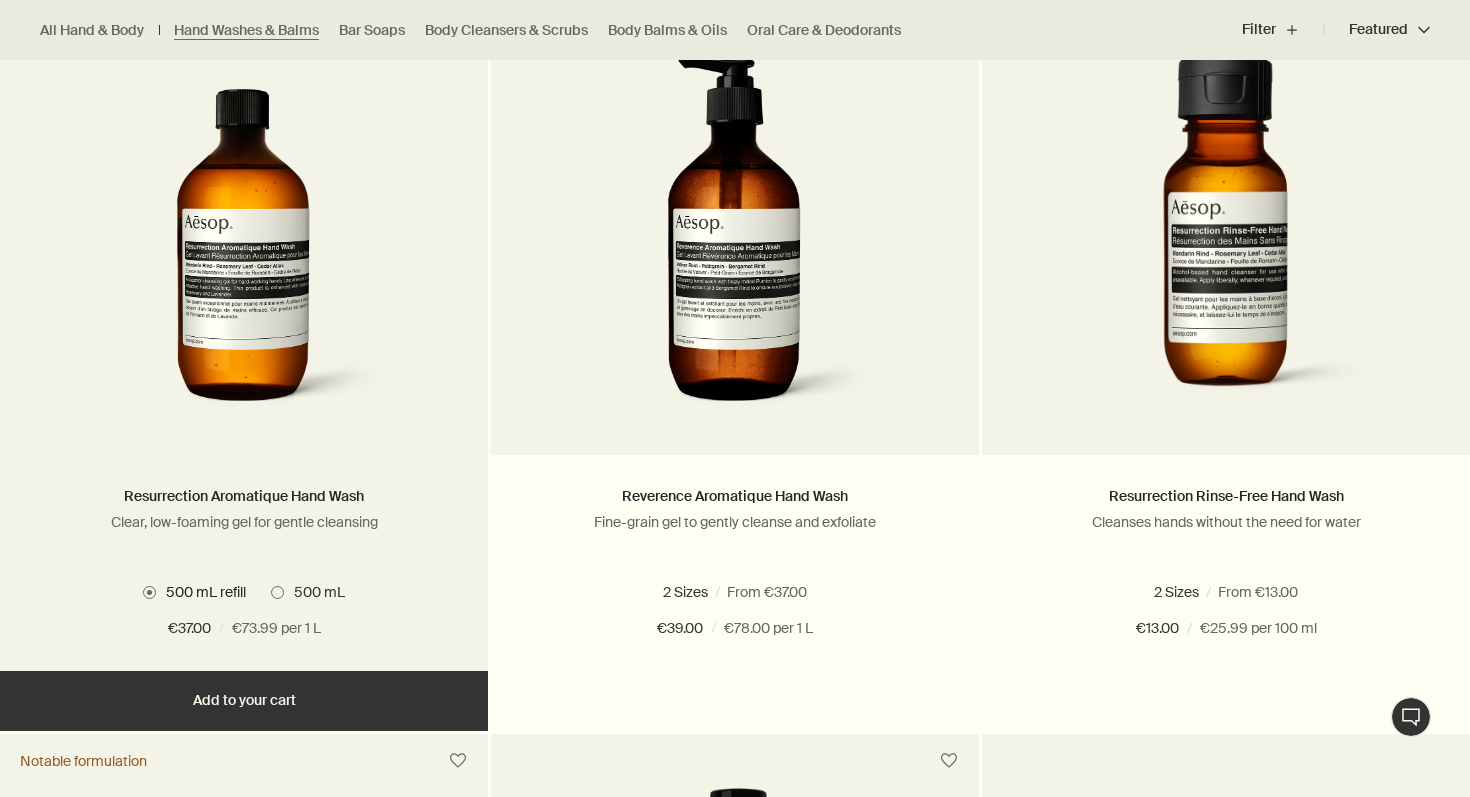 click at bounding box center (277, 592) 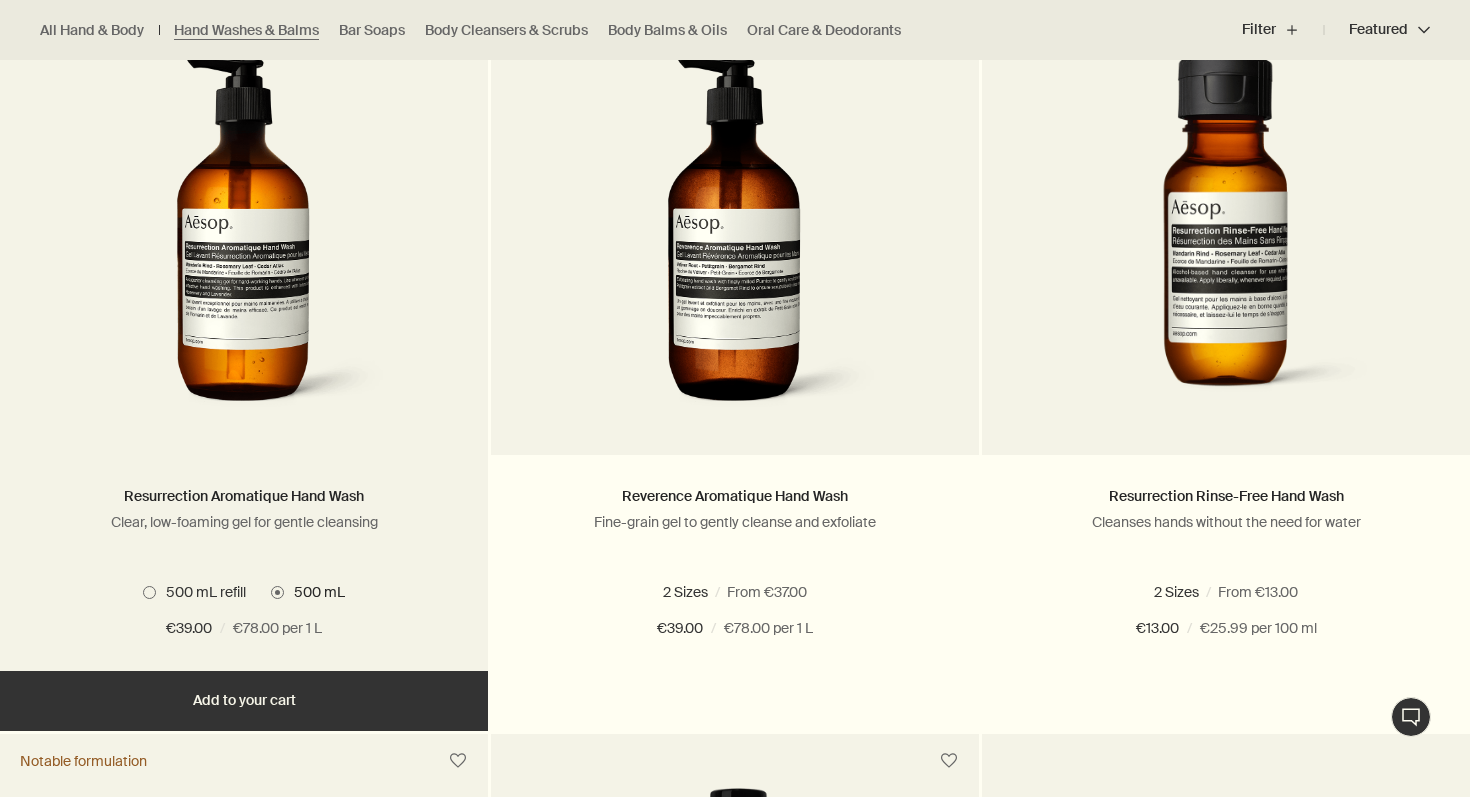 click on "€78.00   per   1   L" at bounding box center (277, 629) 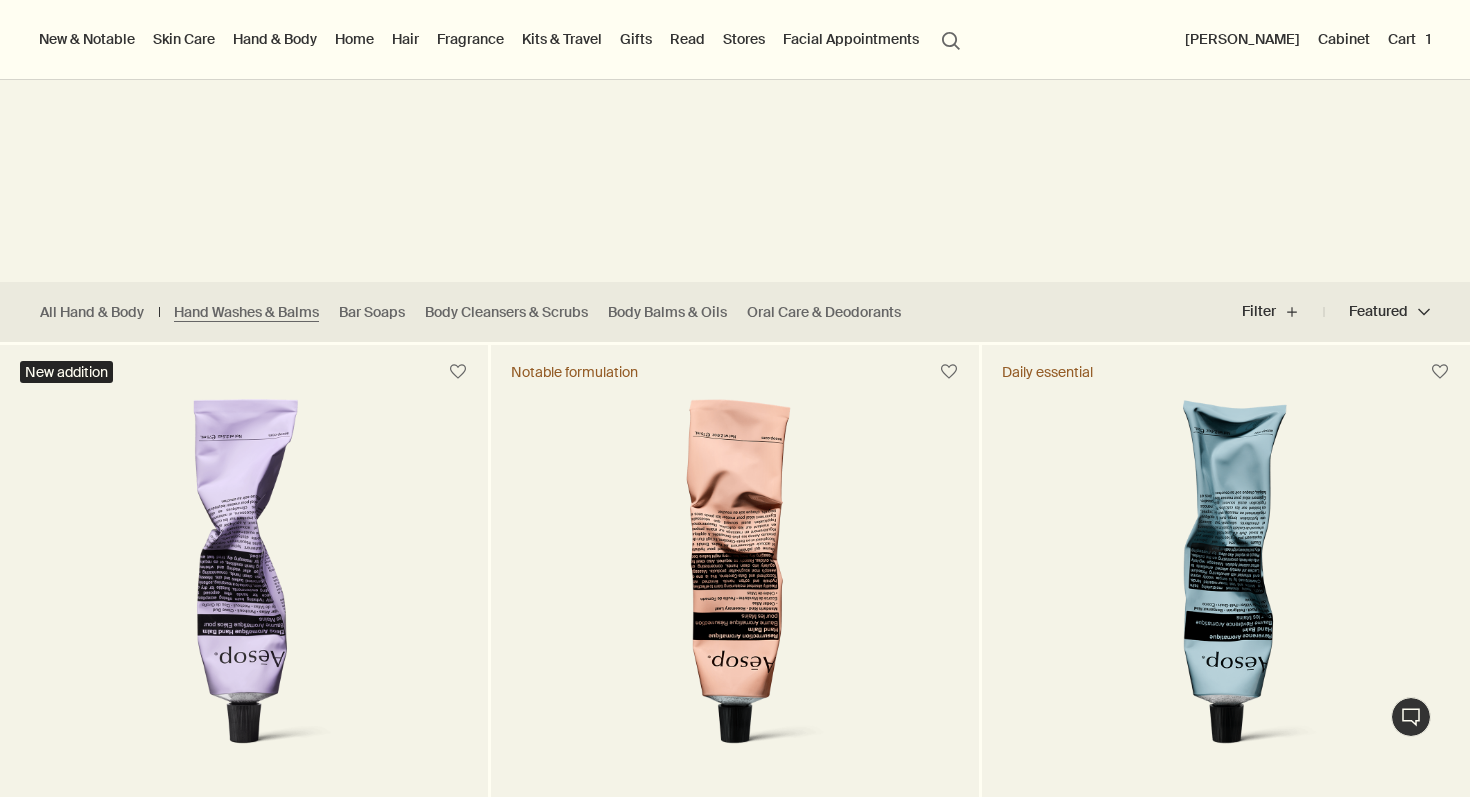 scroll, scrollTop: 0, scrollLeft: 0, axis: both 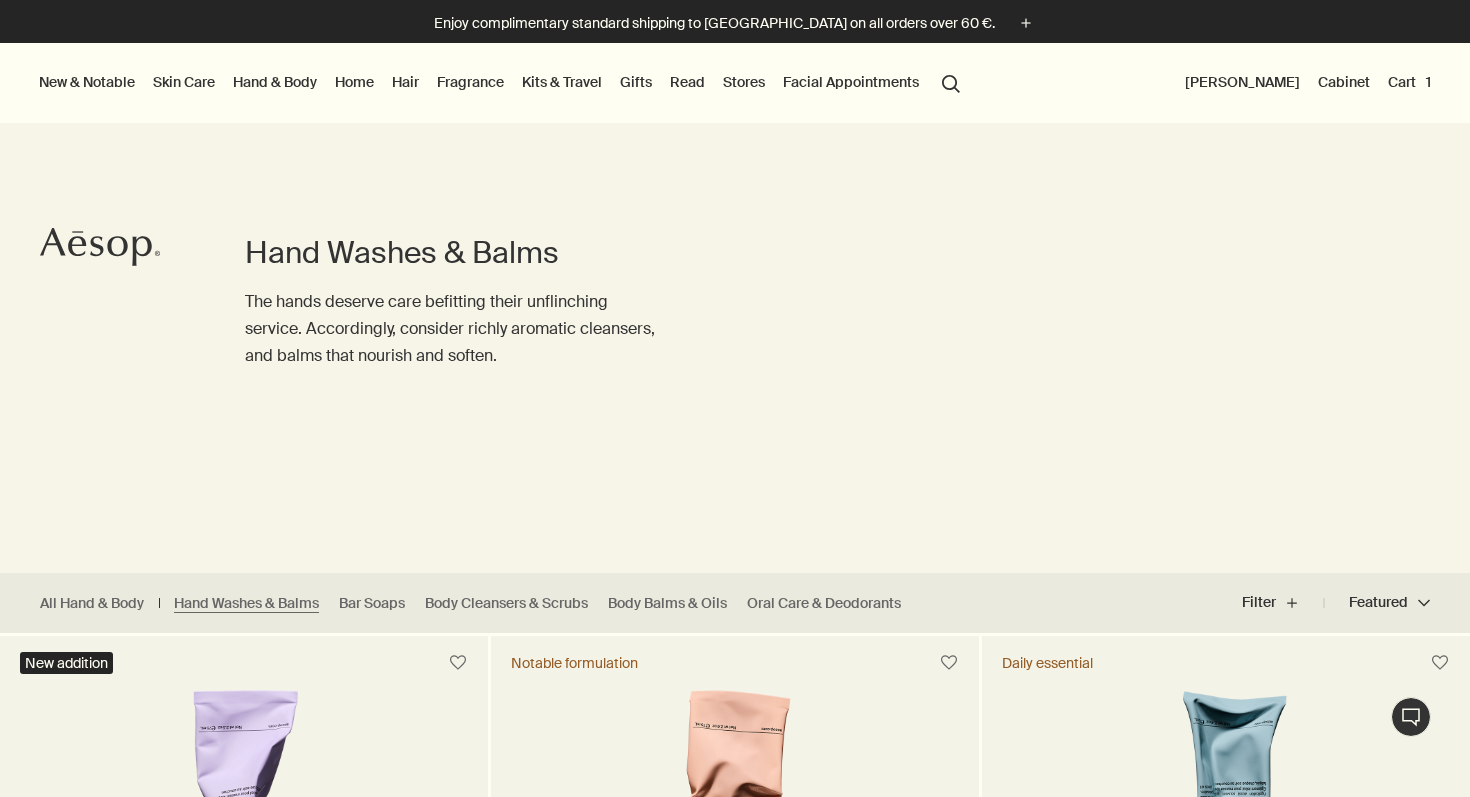click on "Hair" at bounding box center [405, 82] 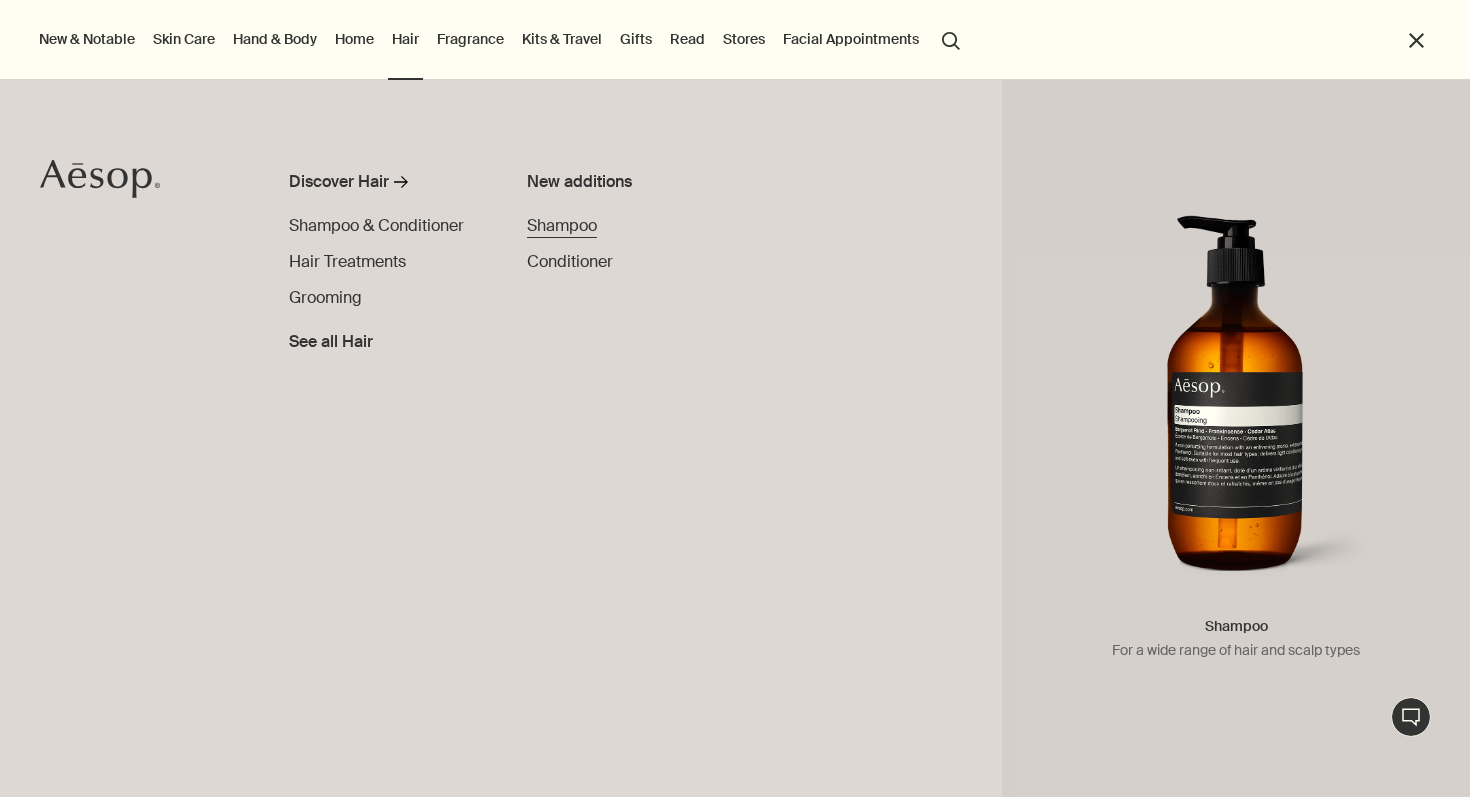 click on "Shampoo" at bounding box center (562, 225) 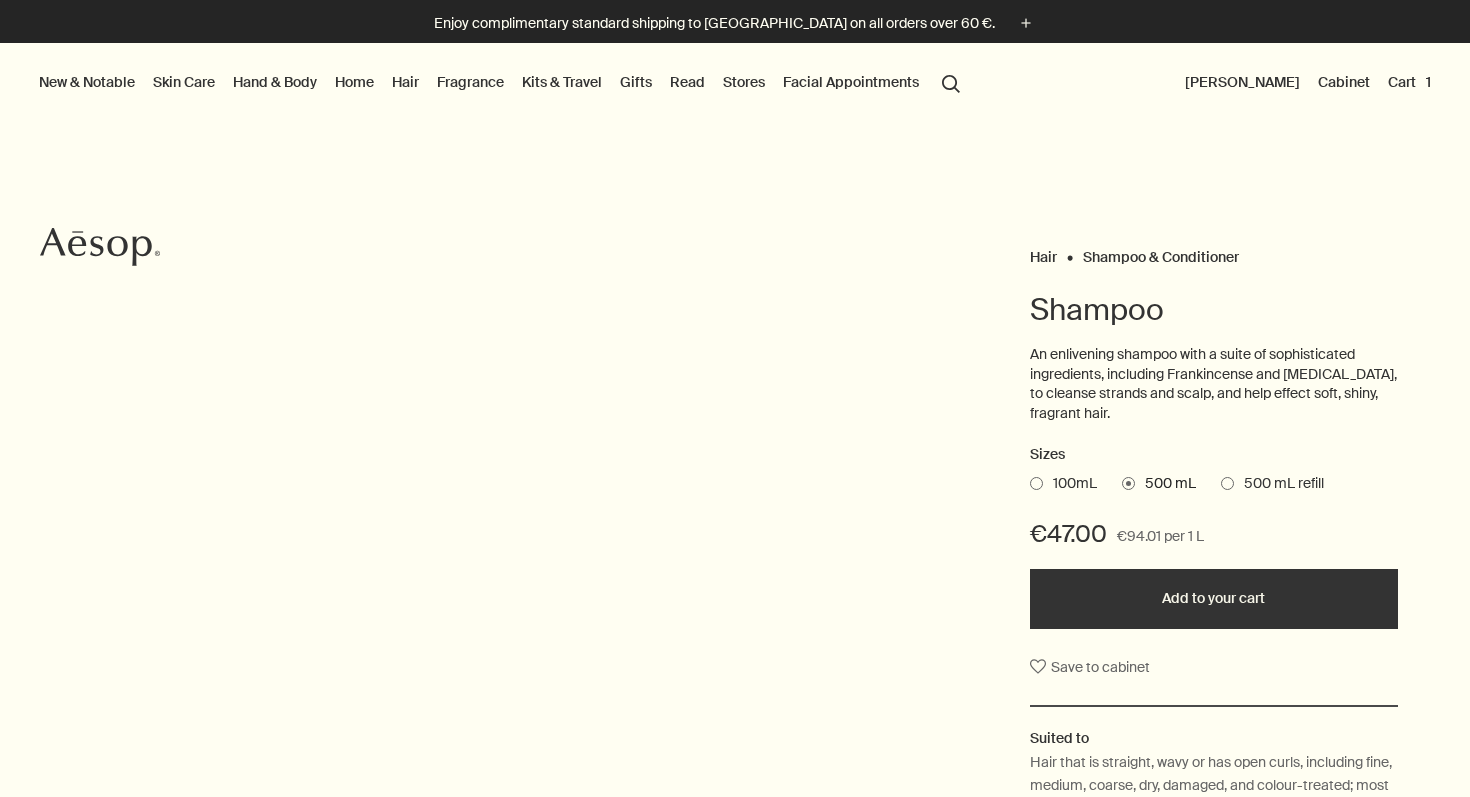 scroll, scrollTop: 0, scrollLeft: 0, axis: both 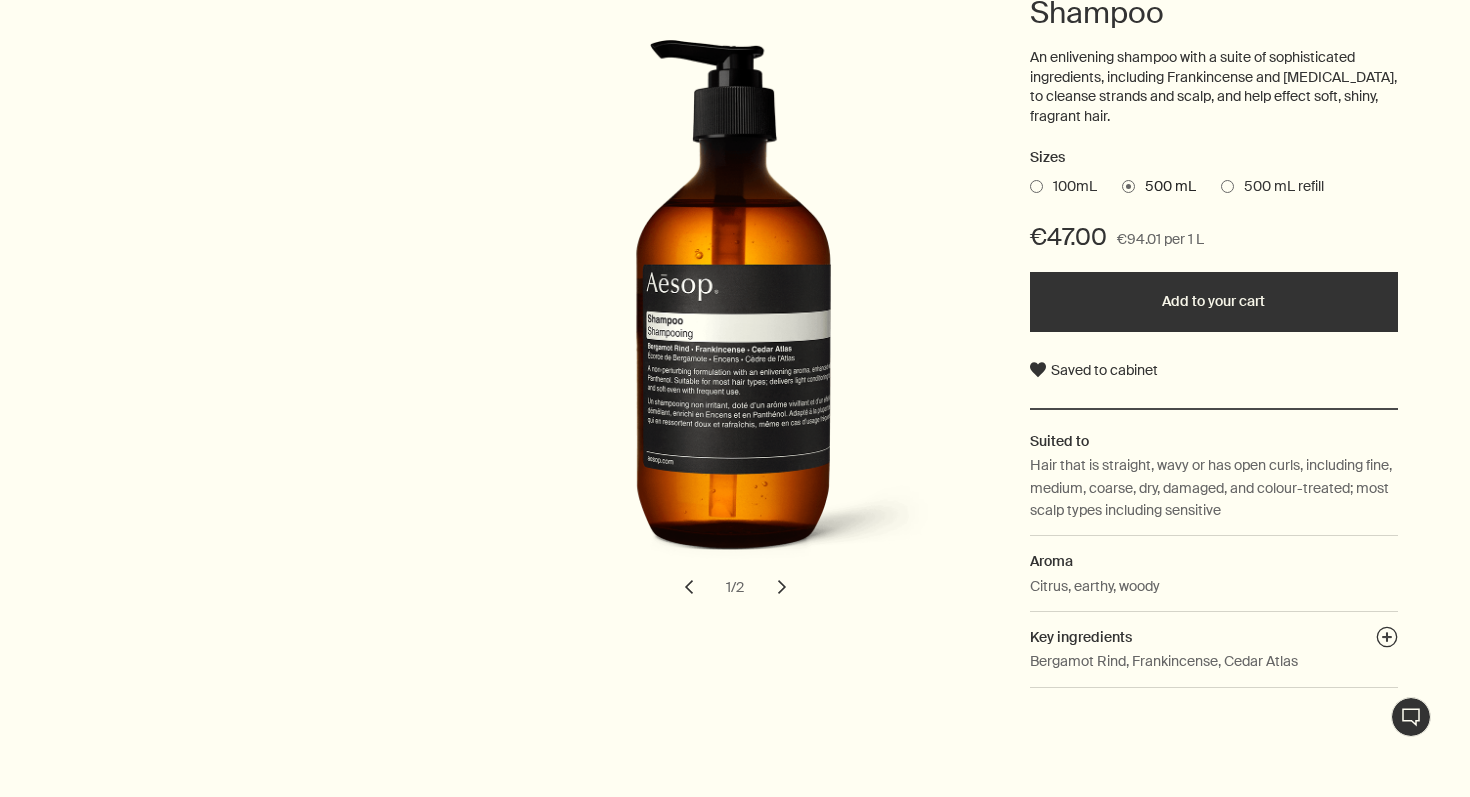 click on "chevron" at bounding box center [782, 587] 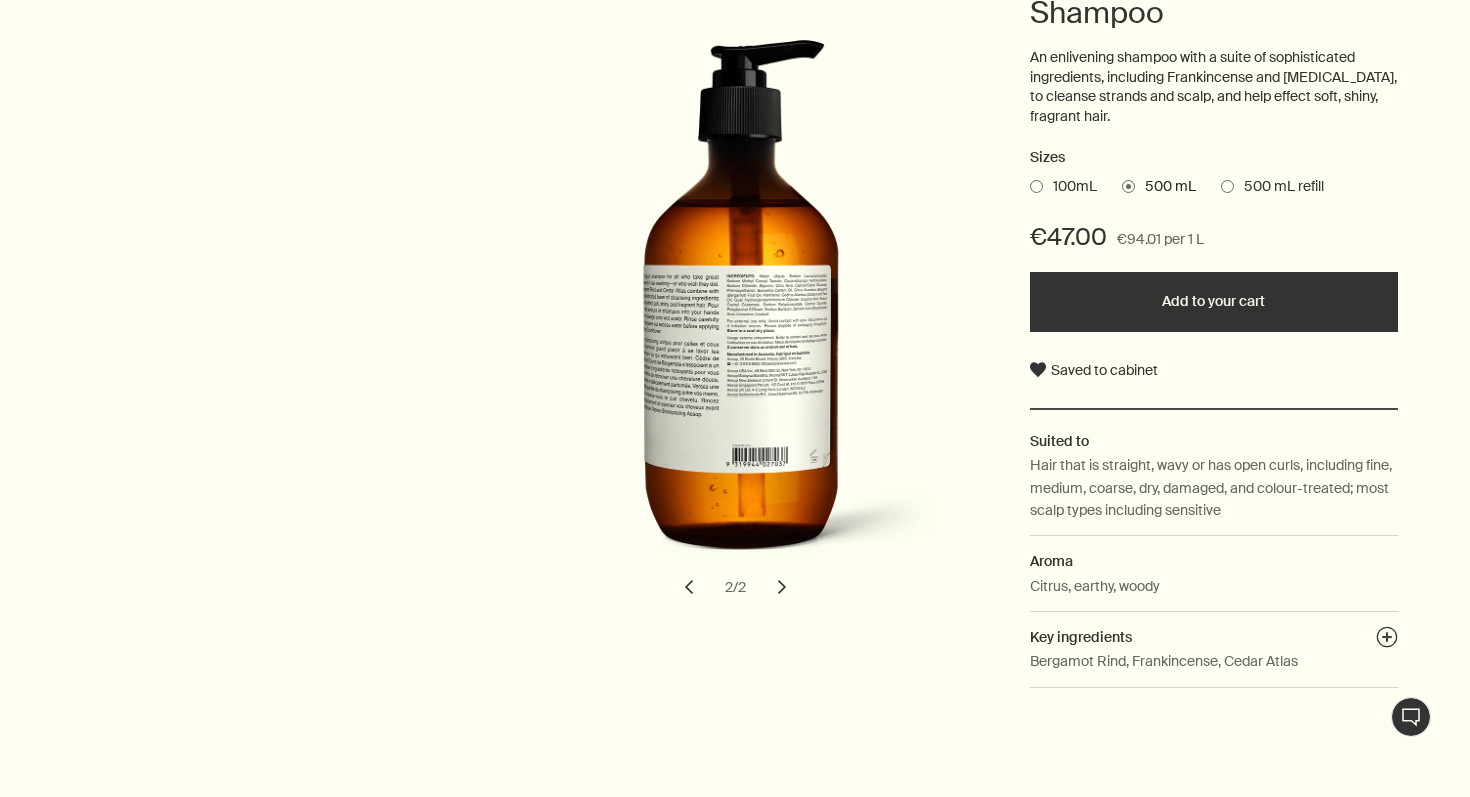 click on "chevron" at bounding box center (782, 587) 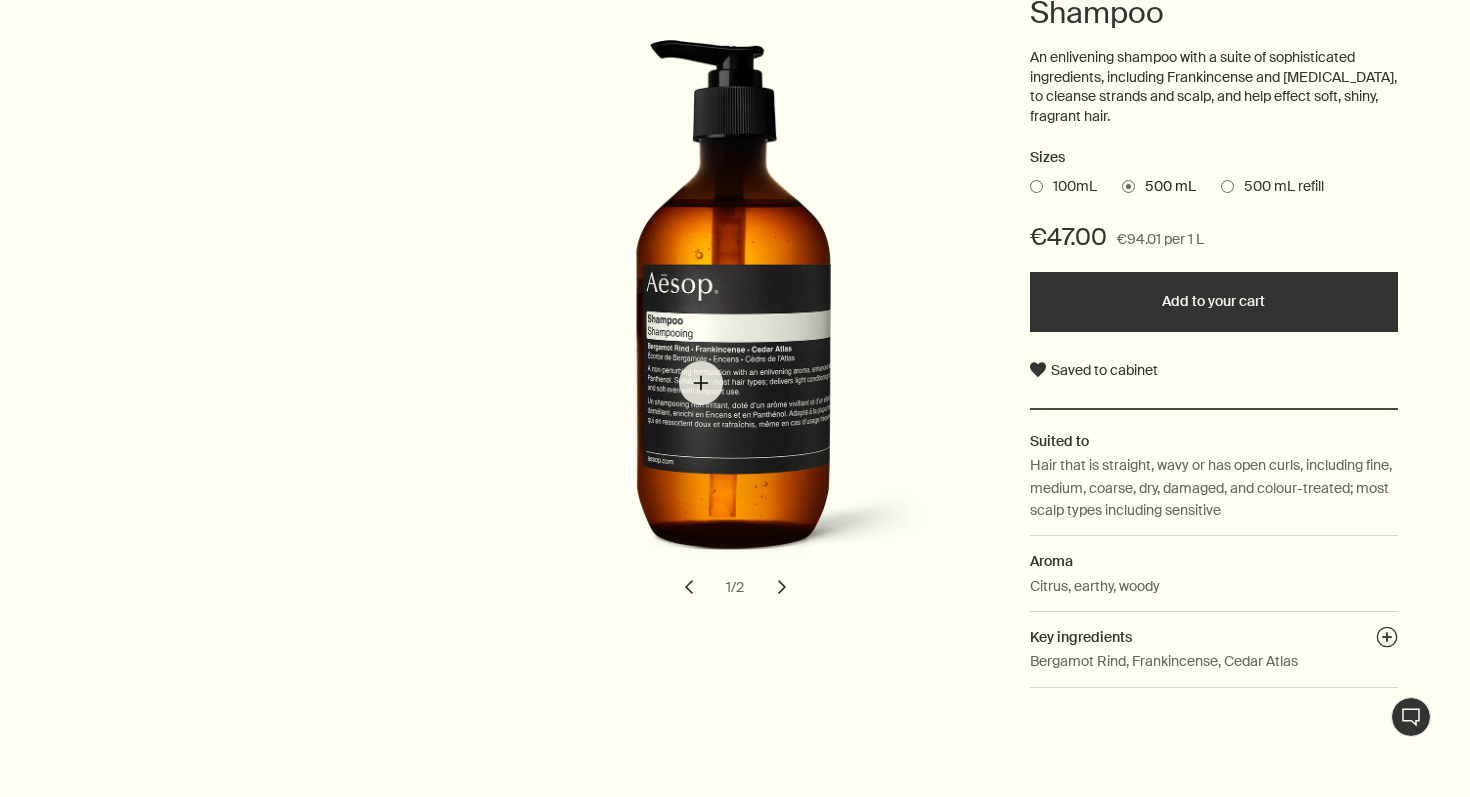 click at bounding box center (741, 311) 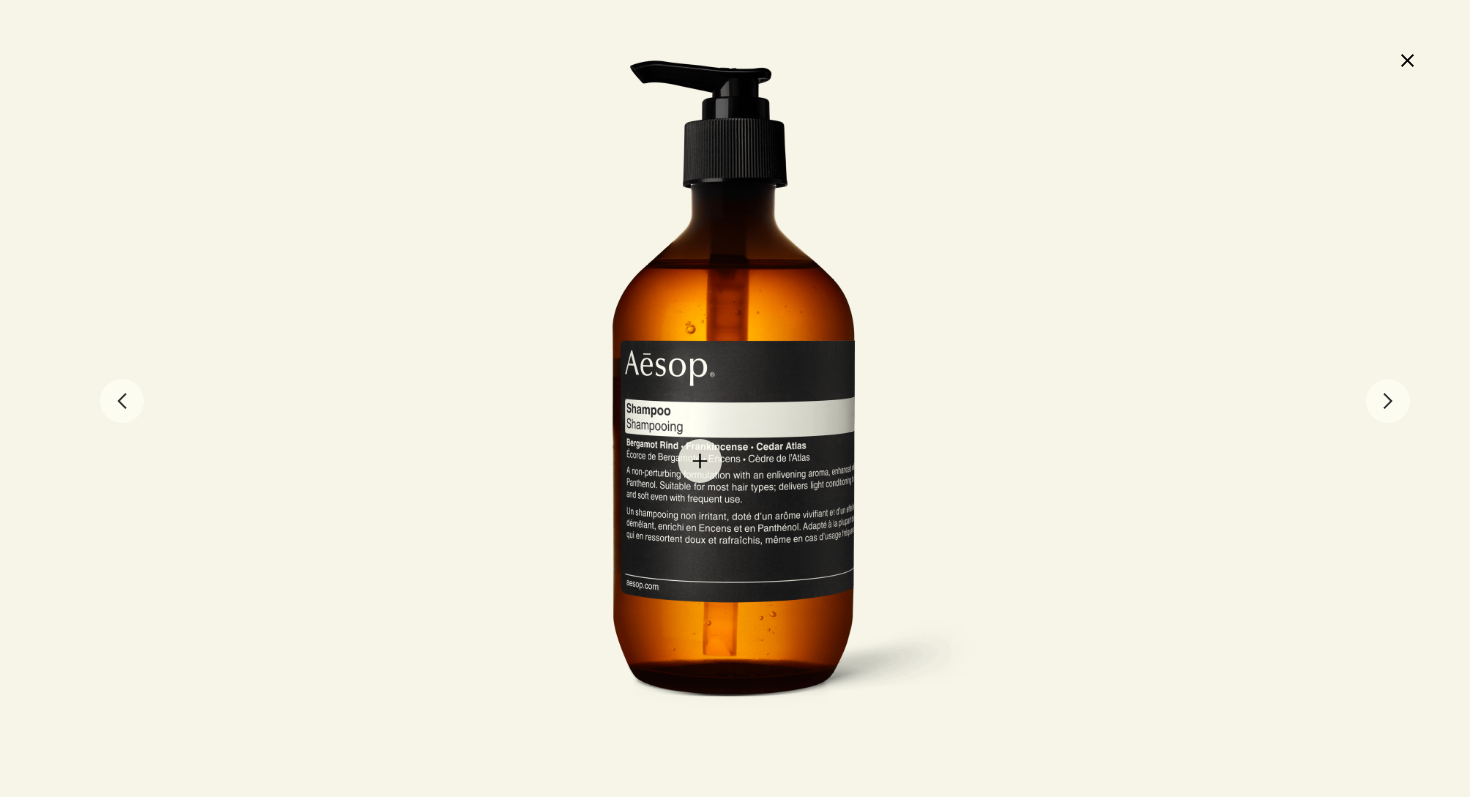 click at bounding box center [735, 399] 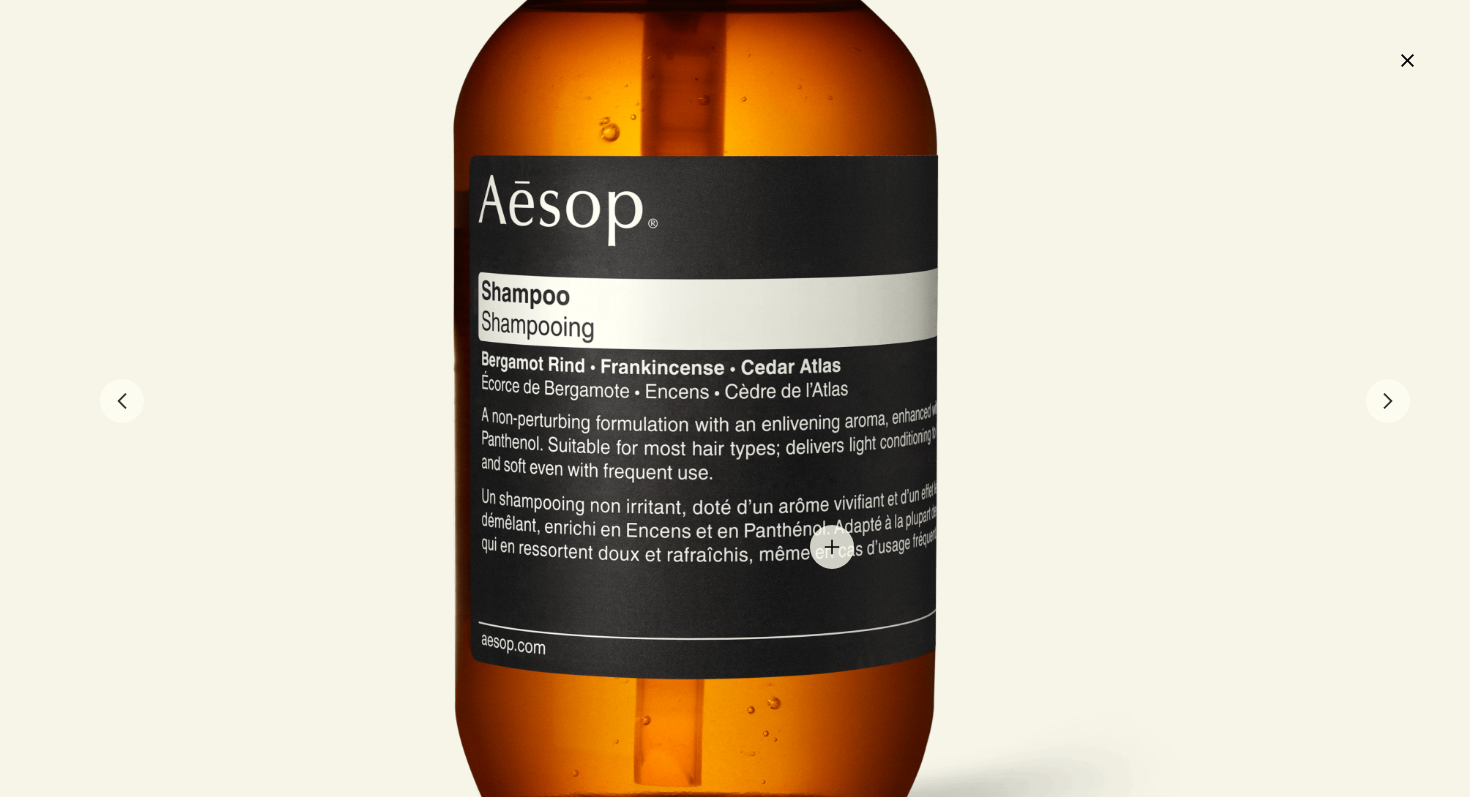 click at bounding box center (699, 272) 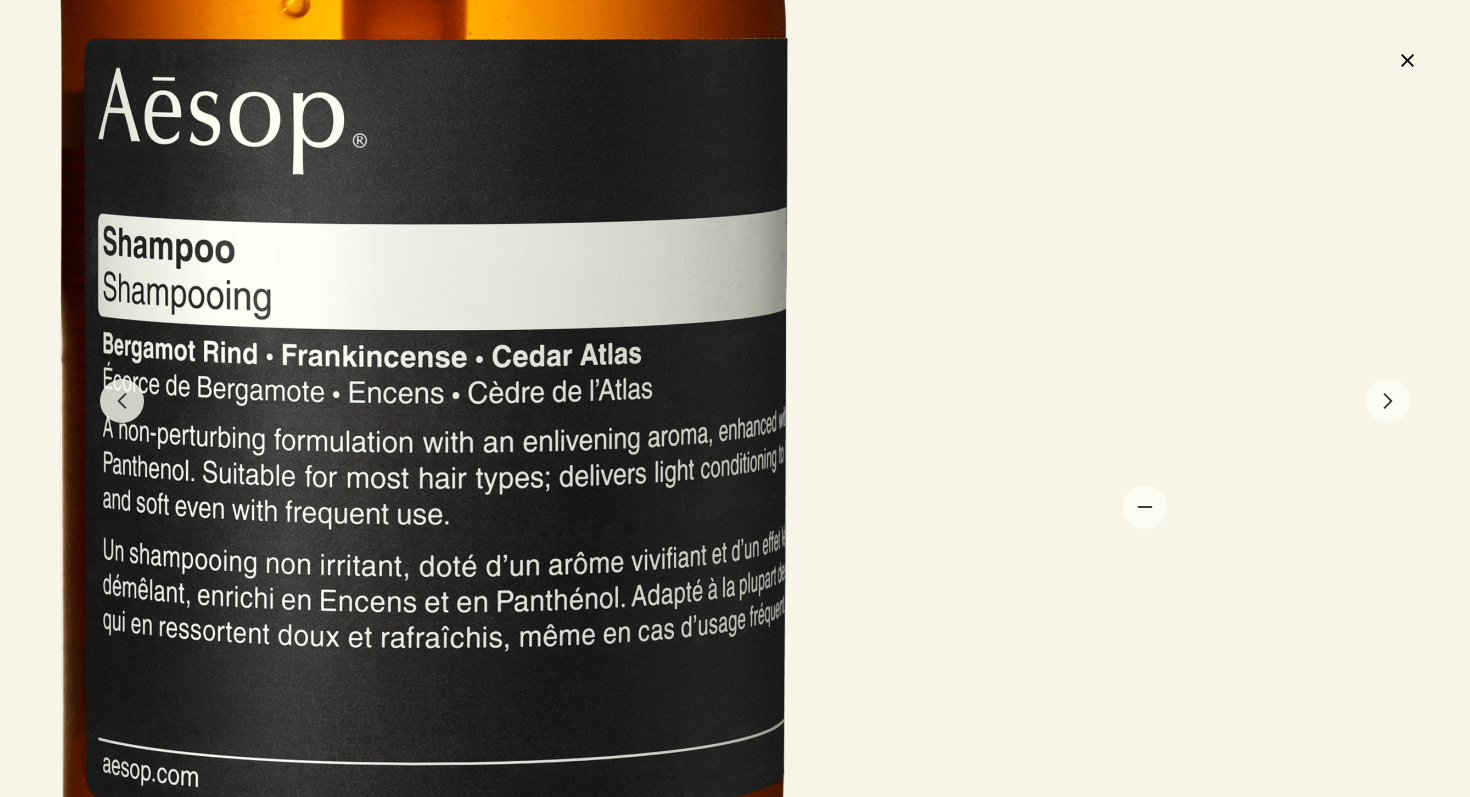 click at bounding box center (429, 213) 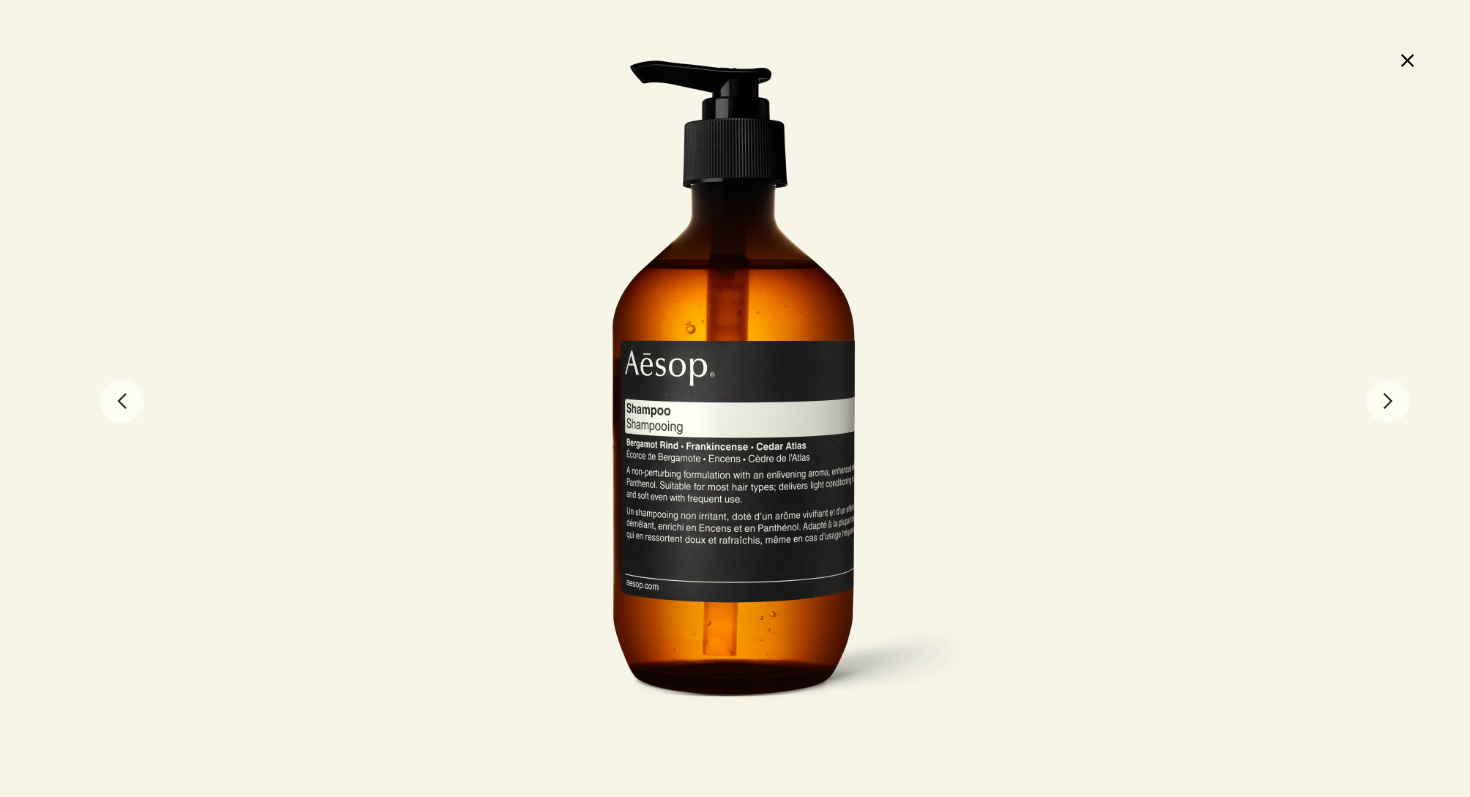 click on "close" at bounding box center [1407, 60] 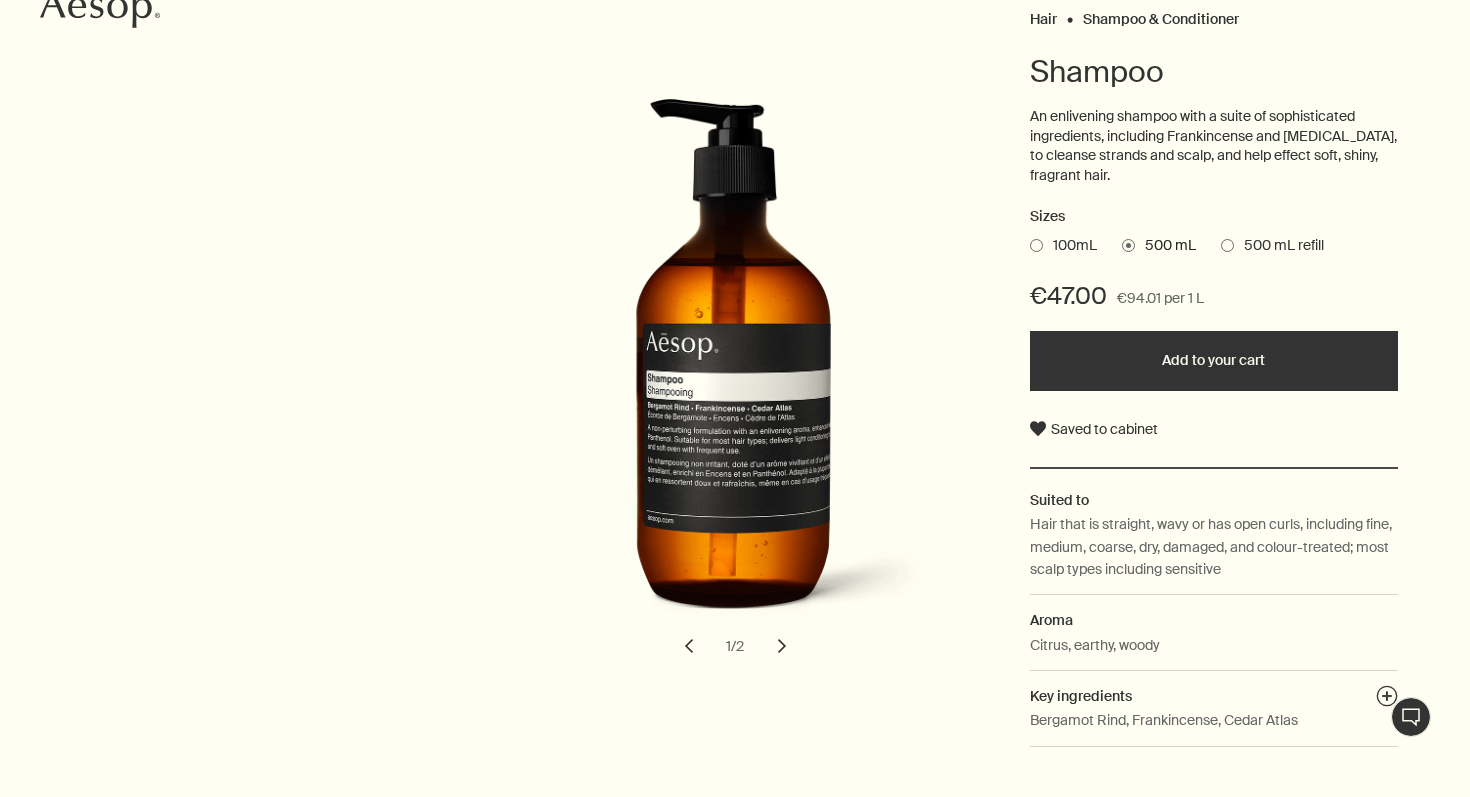 scroll, scrollTop: 211, scrollLeft: 0, axis: vertical 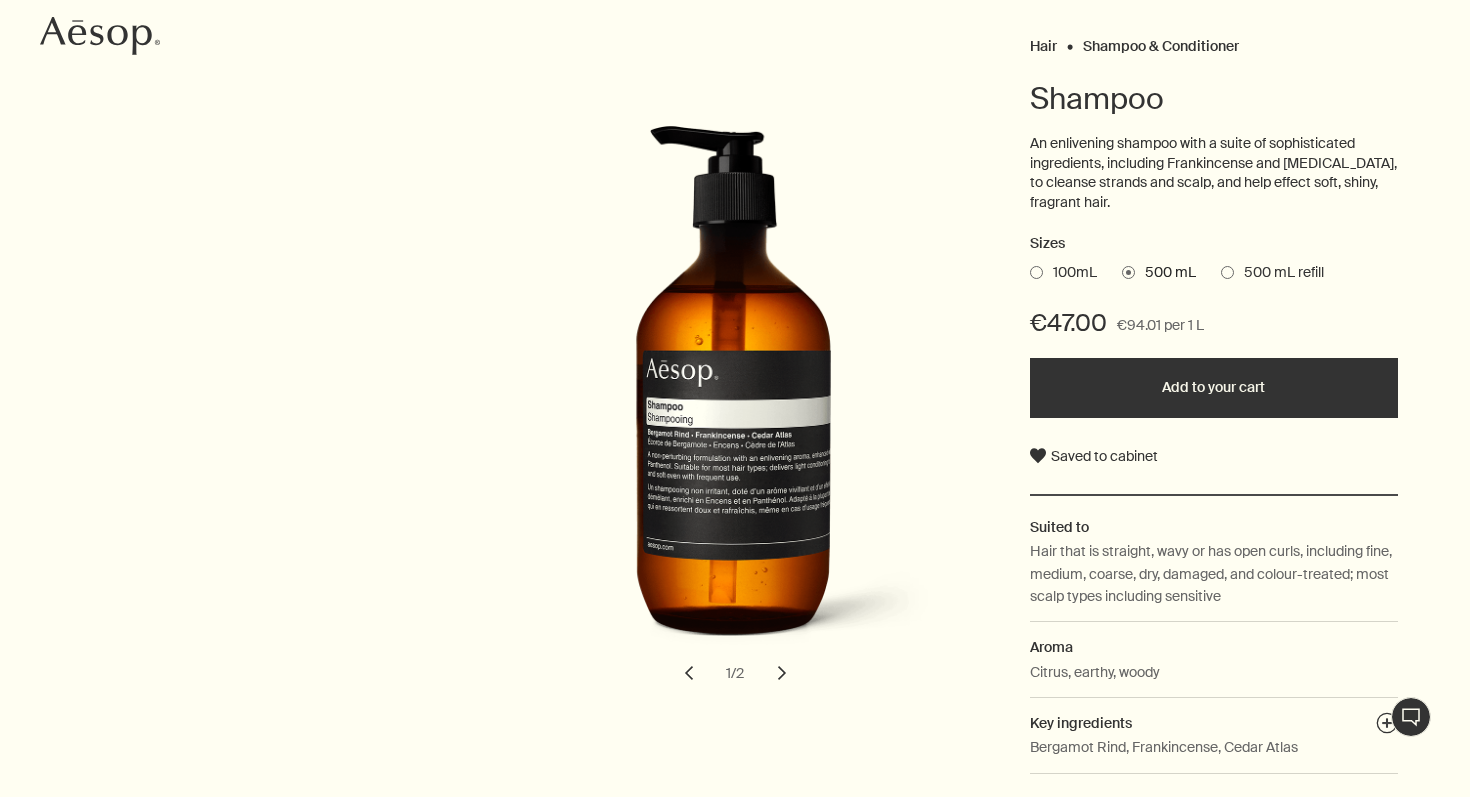 click on "Add to your cart" at bounding box center [1214, 388] 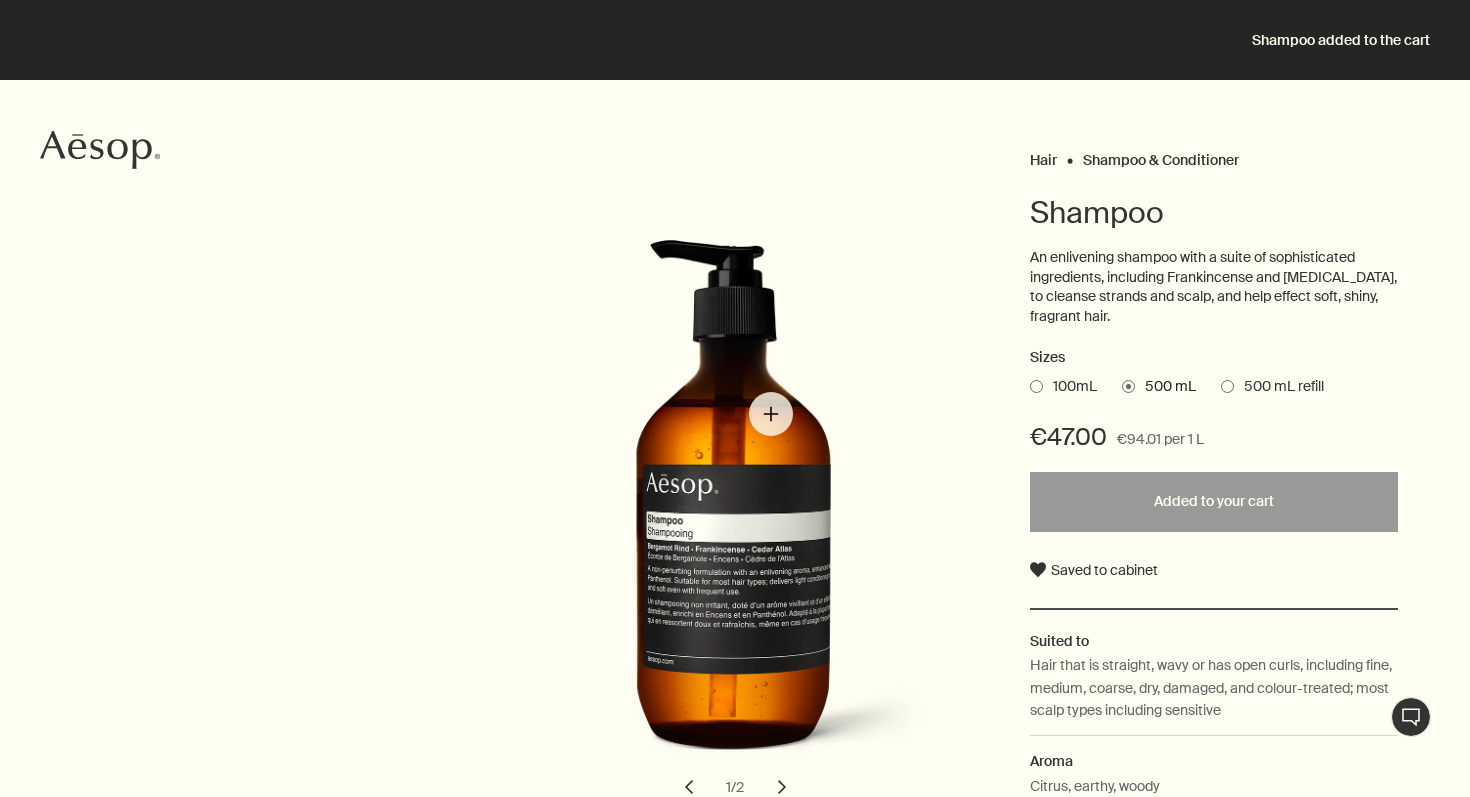 scroll, scrollTop: 0, scrollLeft: 0, axis: both 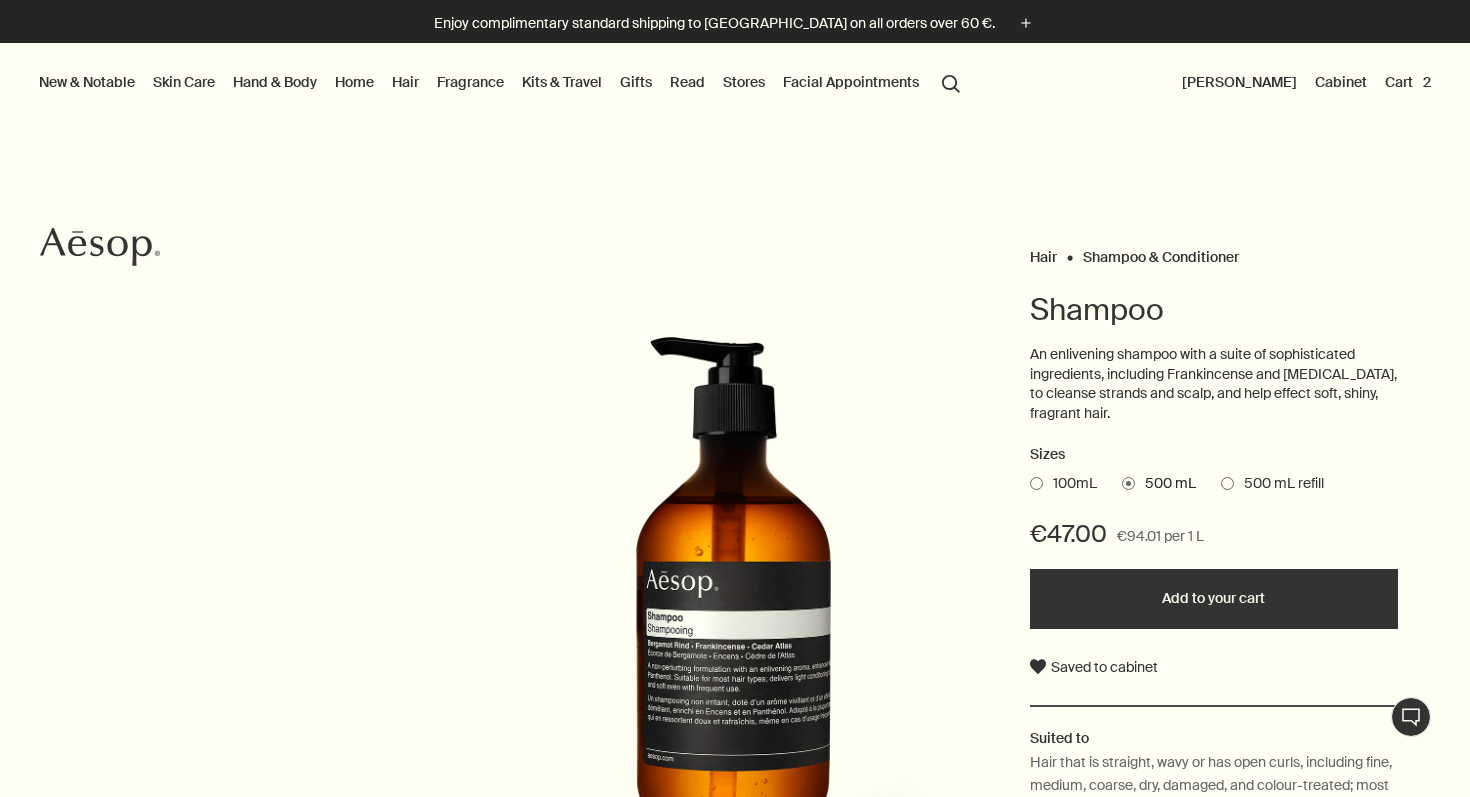 click on "Hair" at bounding box center (405, 82) 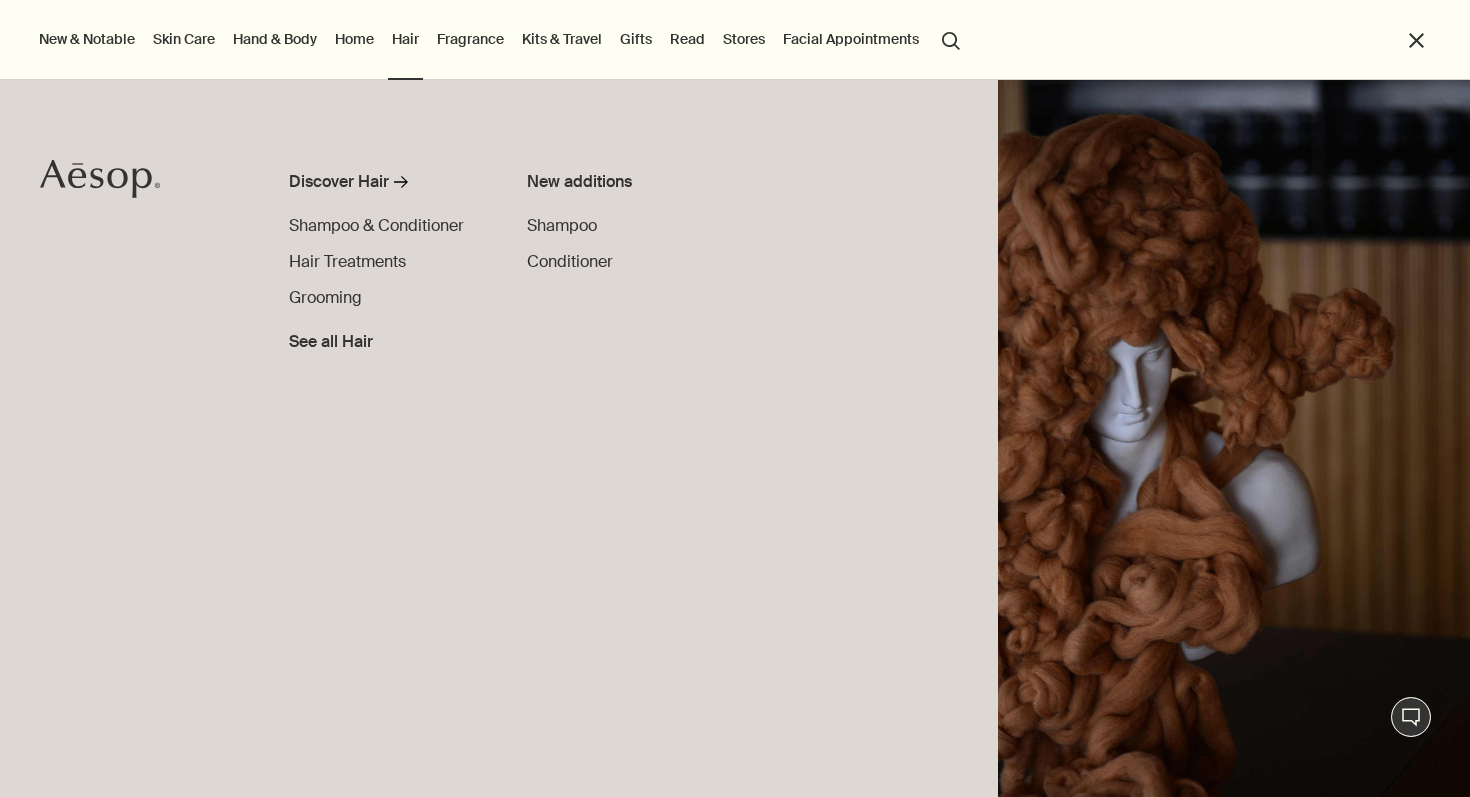 click on "Hand & Body" at bounding box center [275, 39] 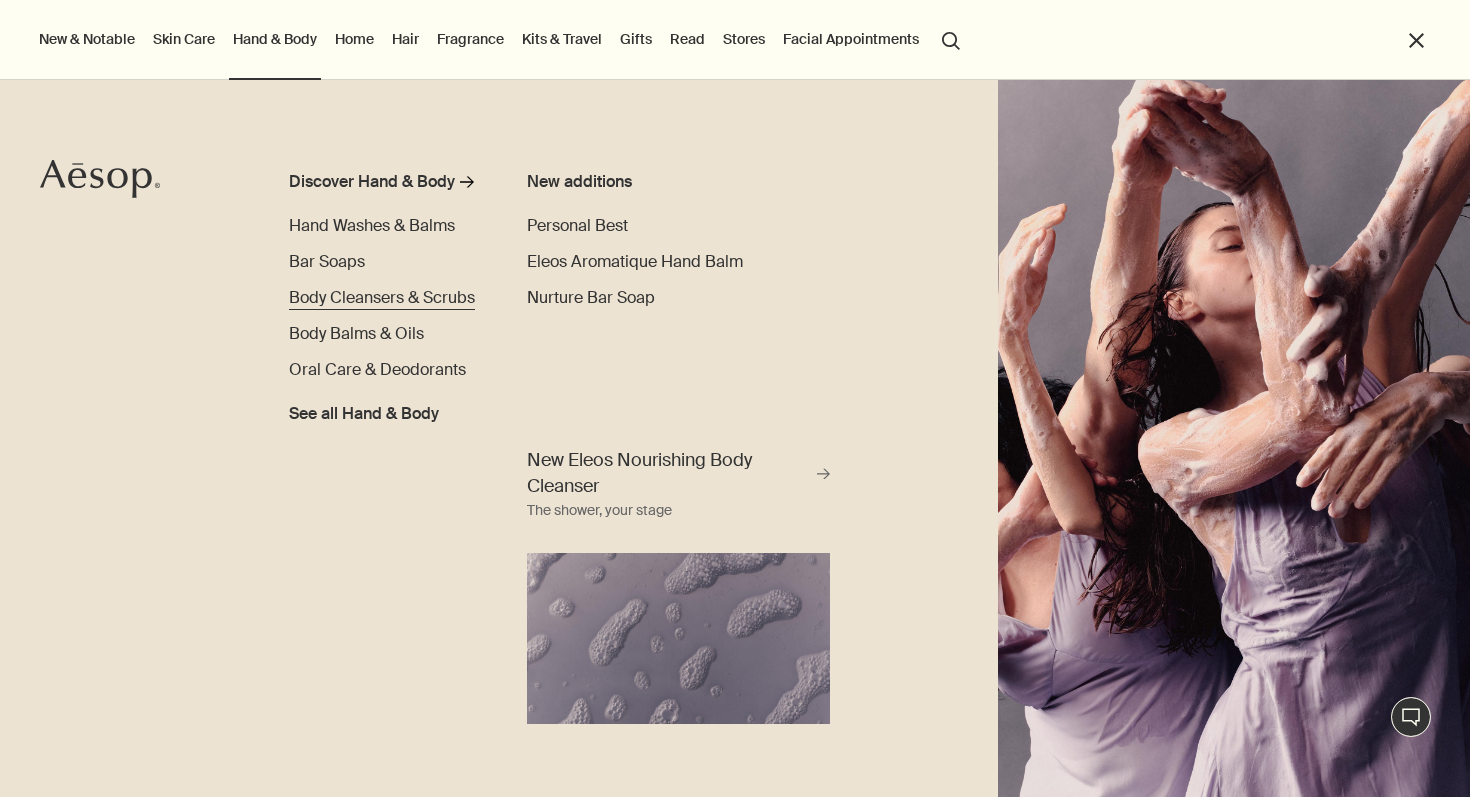 click on "Body Cleansers & Scrubs" at bounding box center [382, 297] 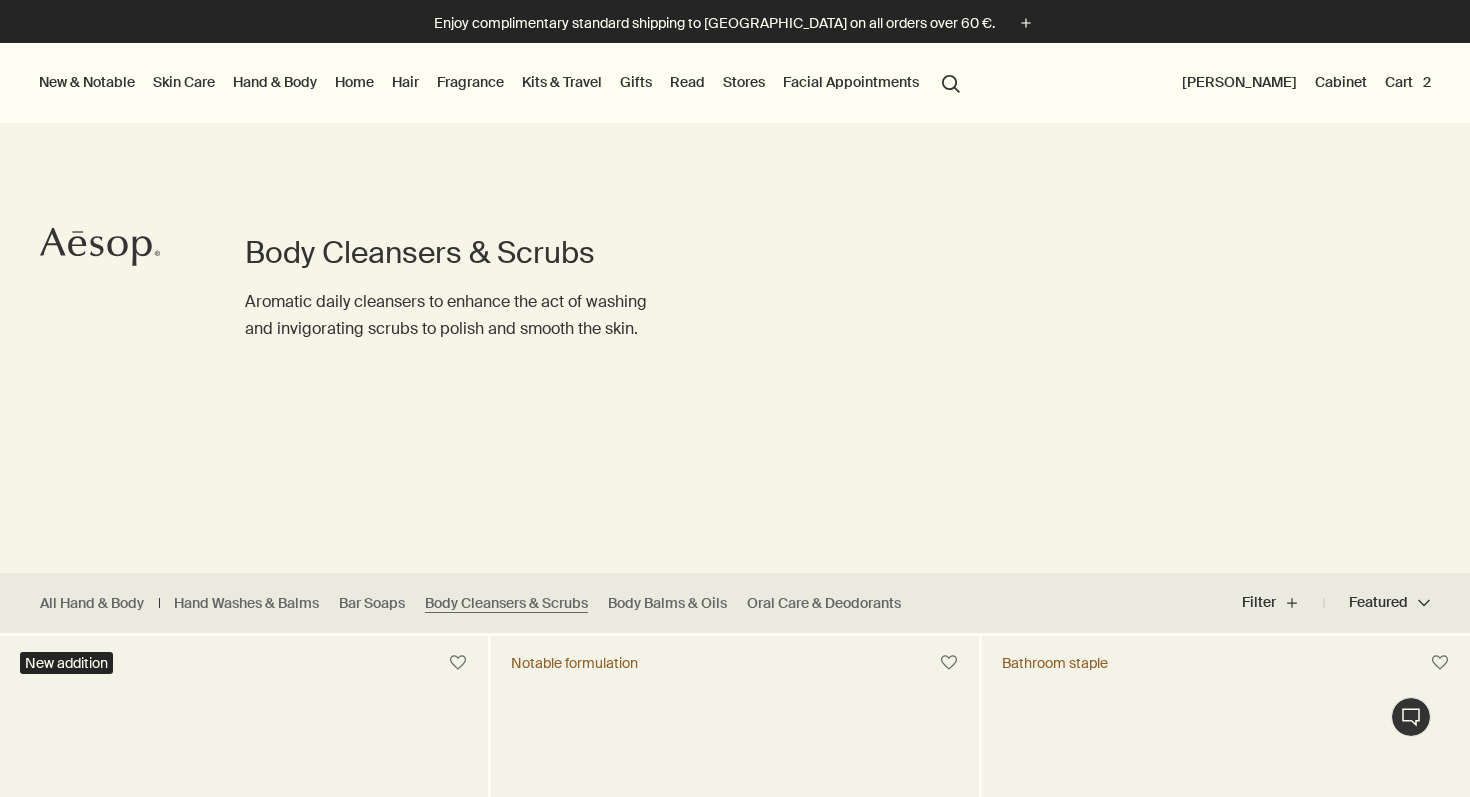 scroll, scrollTop: 0, scrollLeft: 0, axis: both 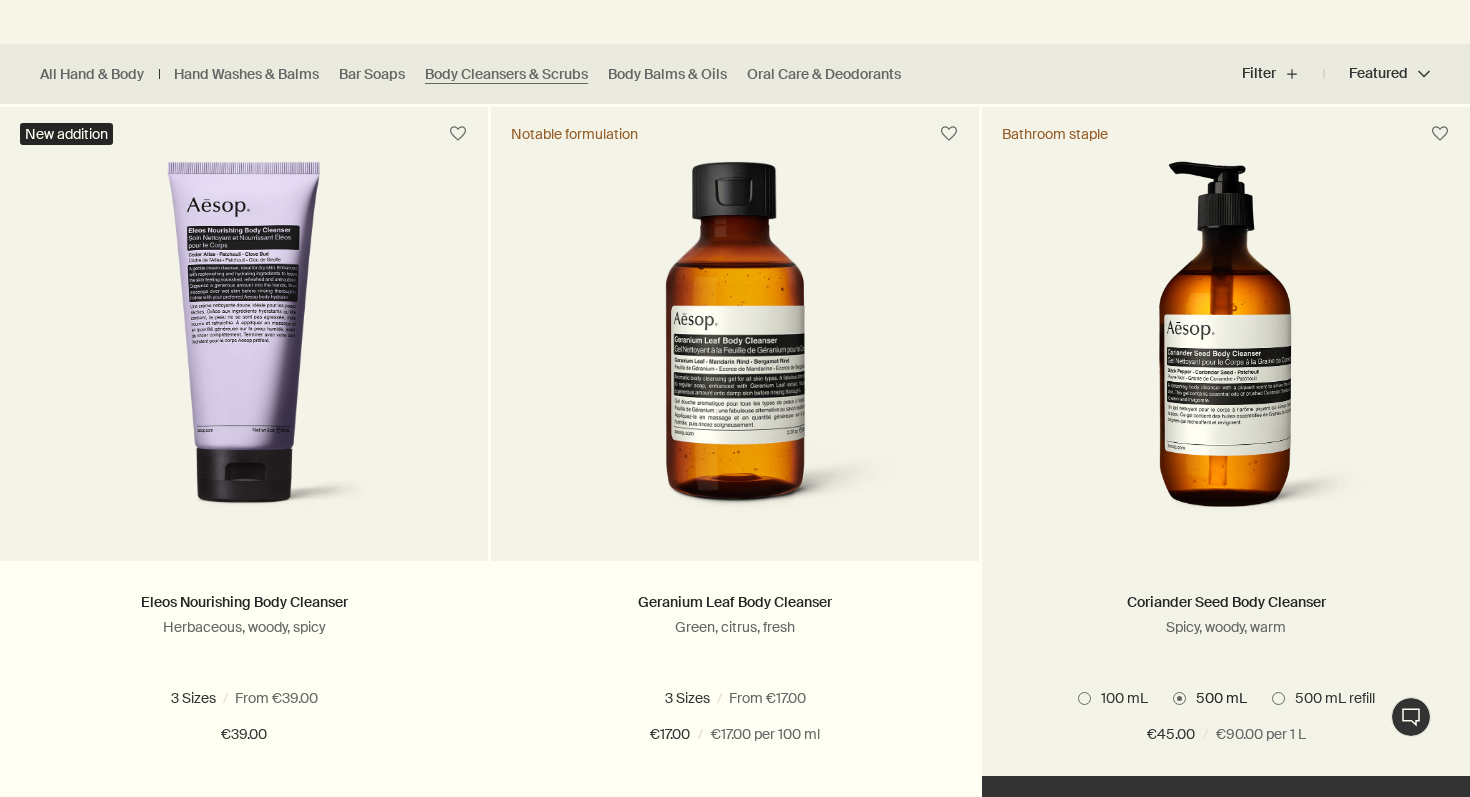 click at bounding box center [1179, 698] 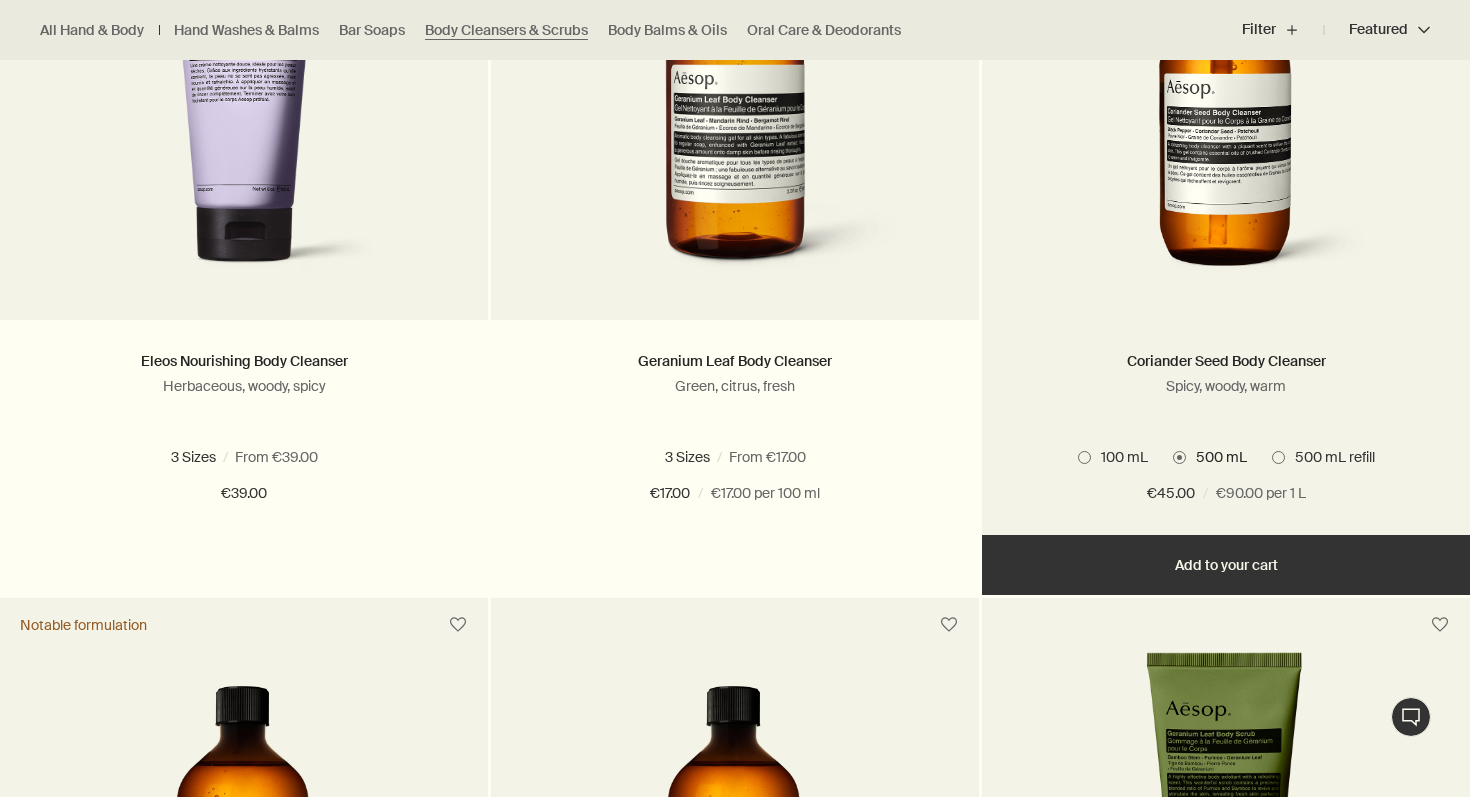 scroll, scrollTop: 781, scrollLeft: 0, axis: vertical 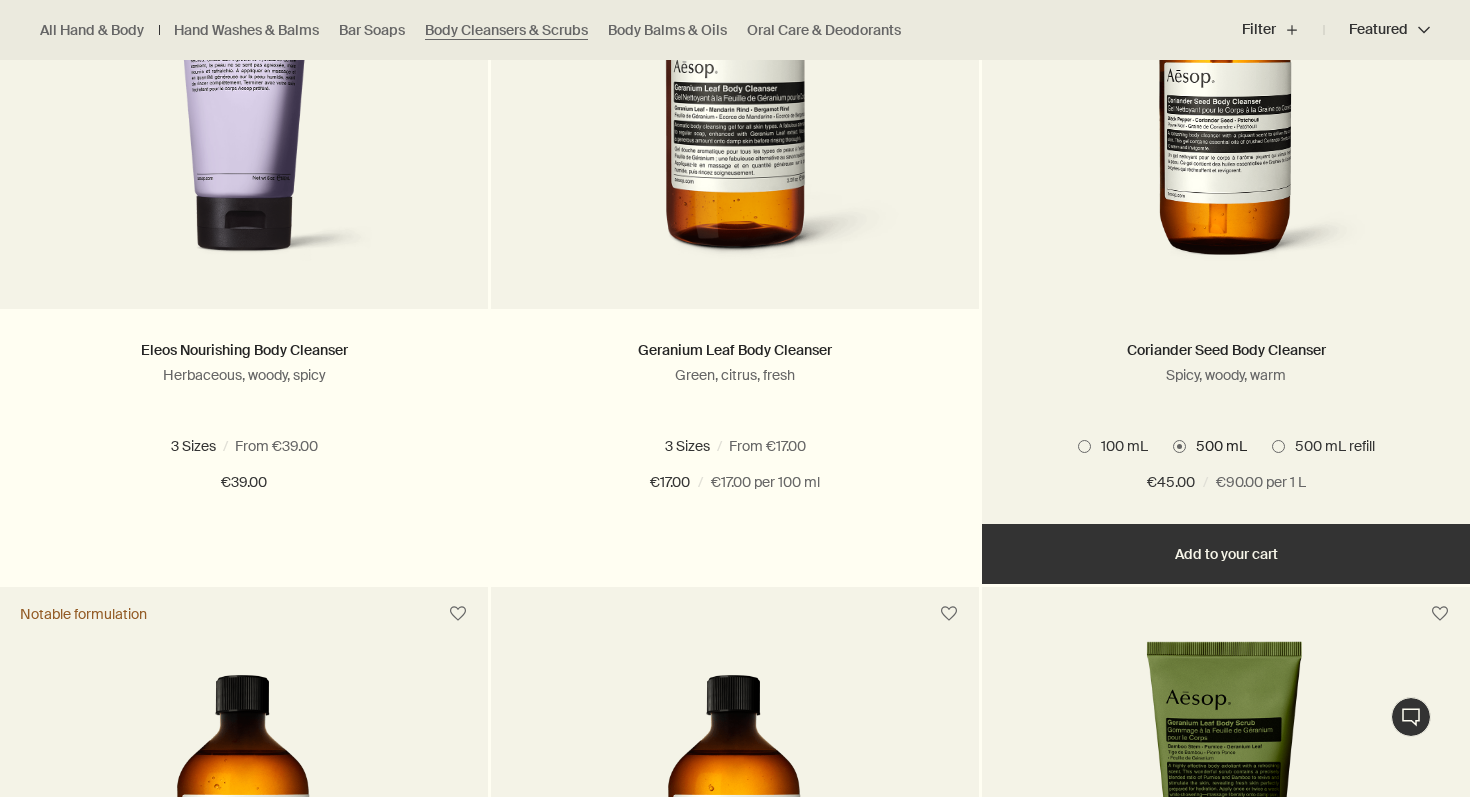 click on "Add Add to your cart" at bounding box center [1226, 554] 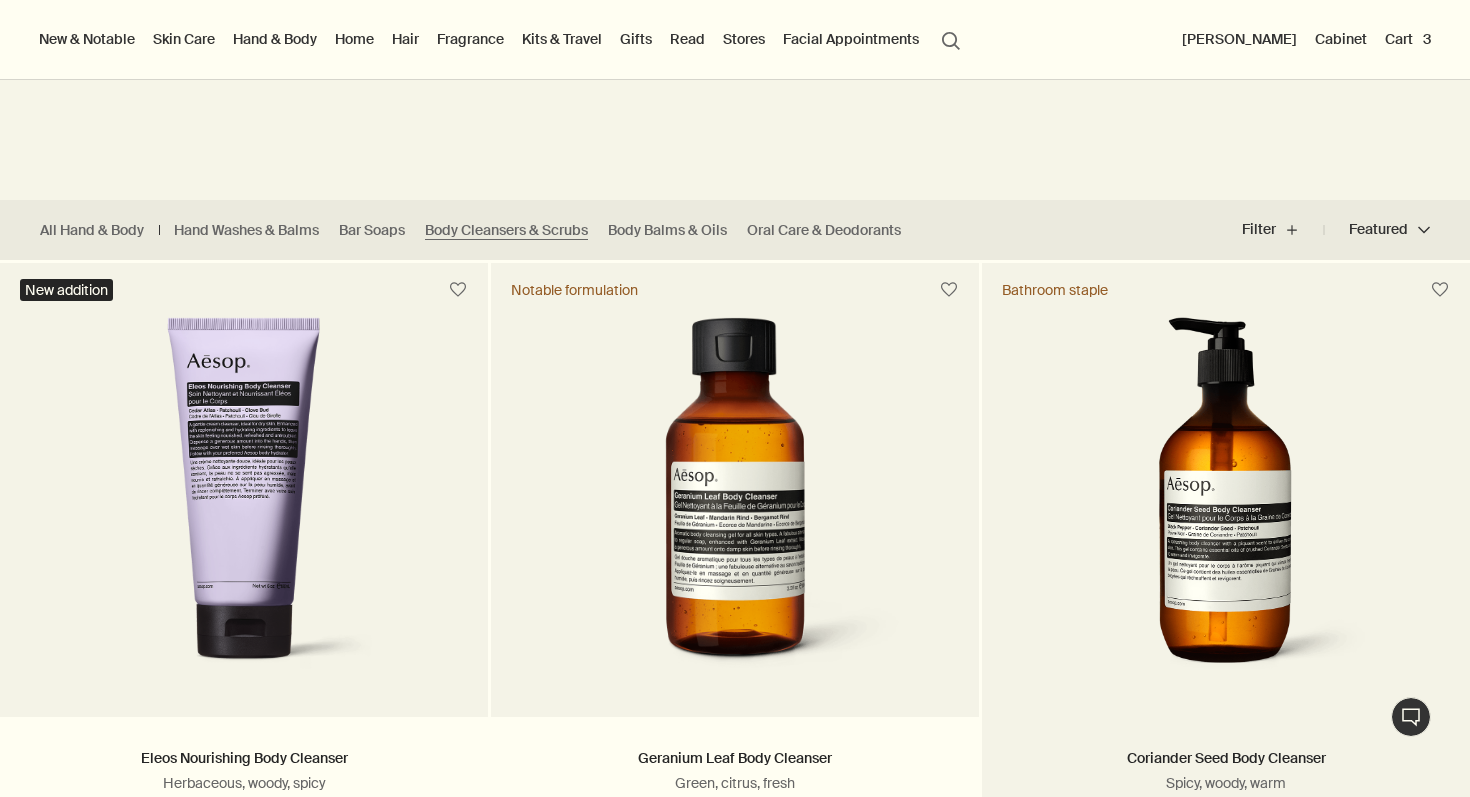 scroll, scrollTop: 0, scrollLeft: 0, axis: both 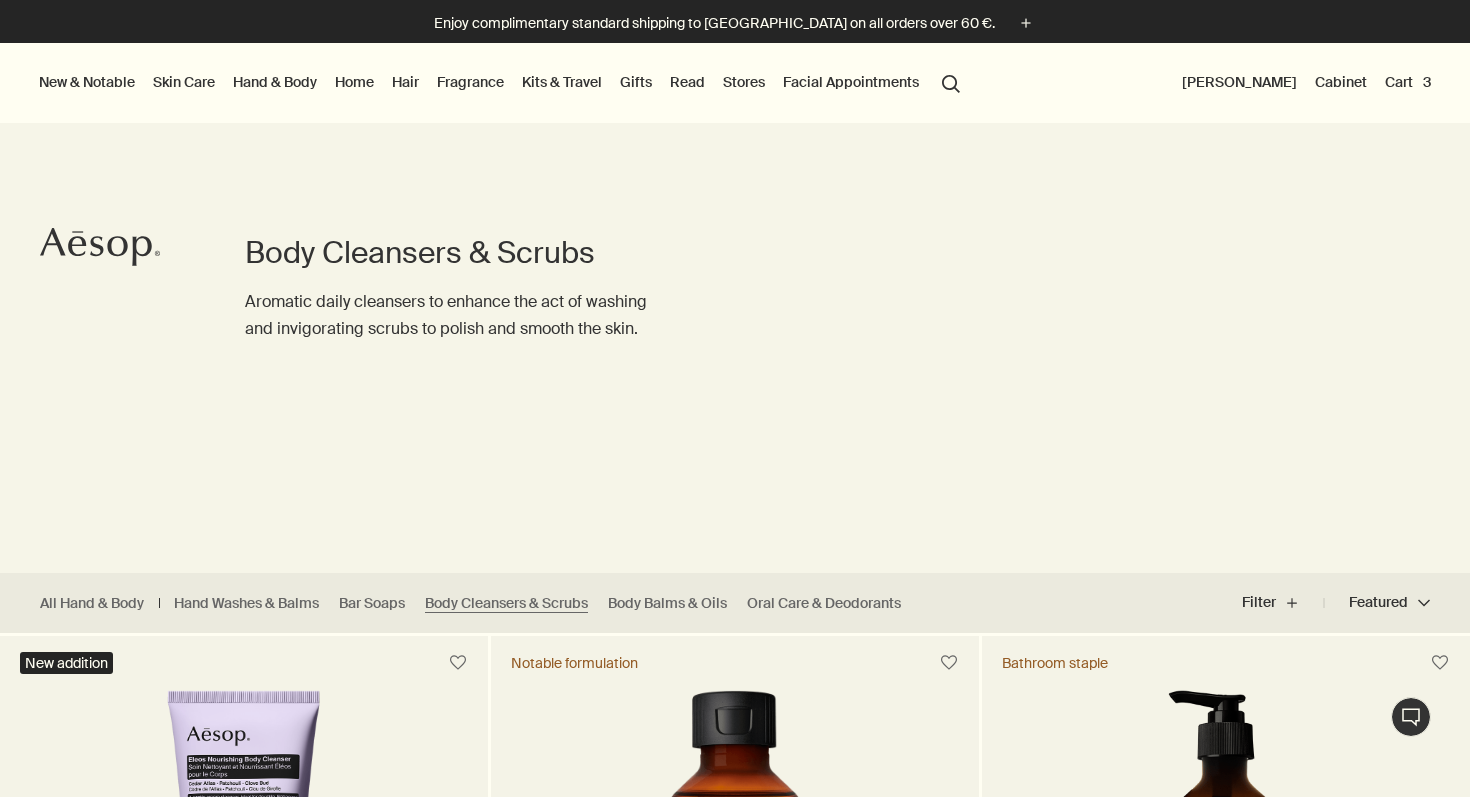 click on "Cart 3" at bounding box center (1408, 82) 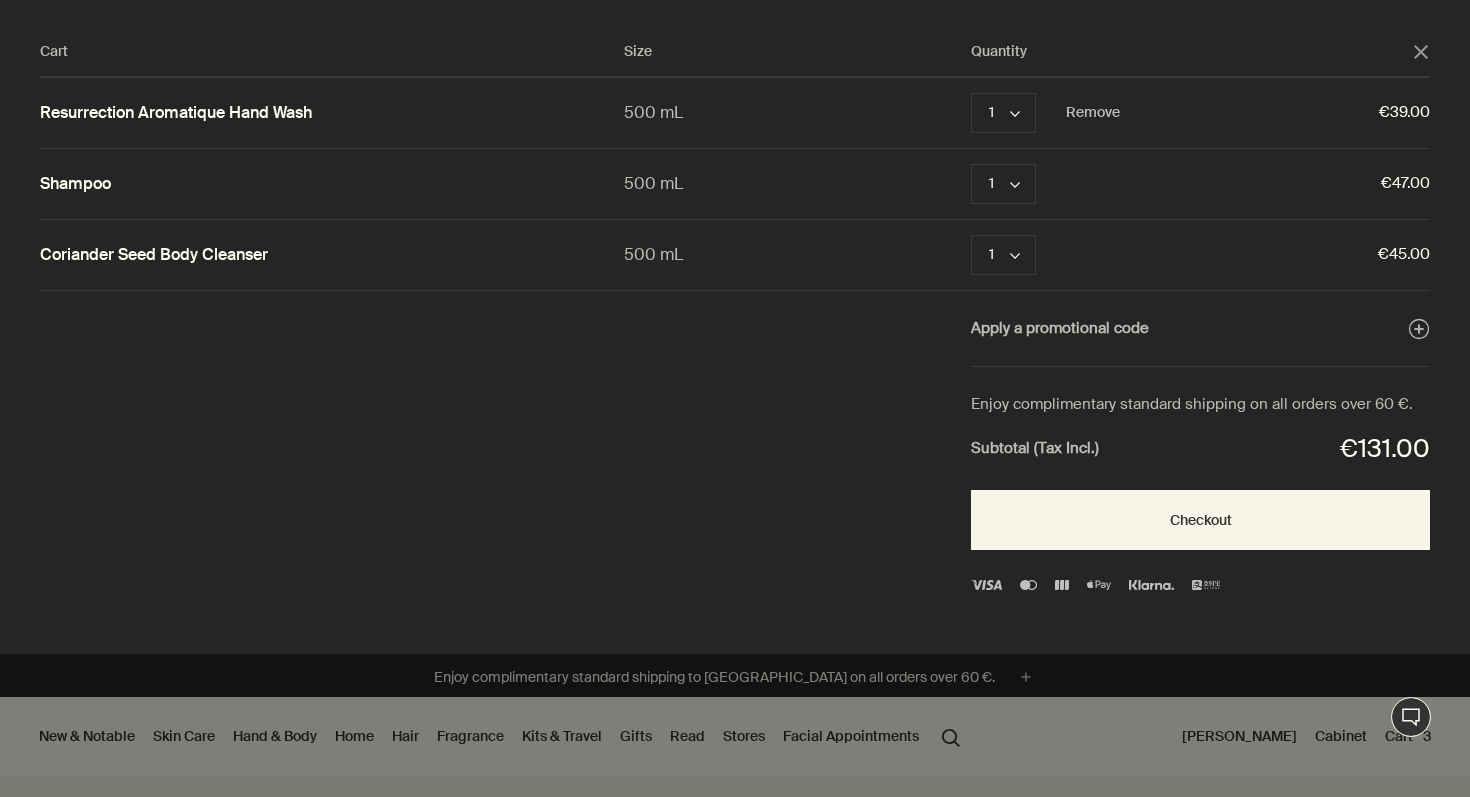 click on "Resurrection Aromatique Hand Wash" at bounding box center (176, 113) 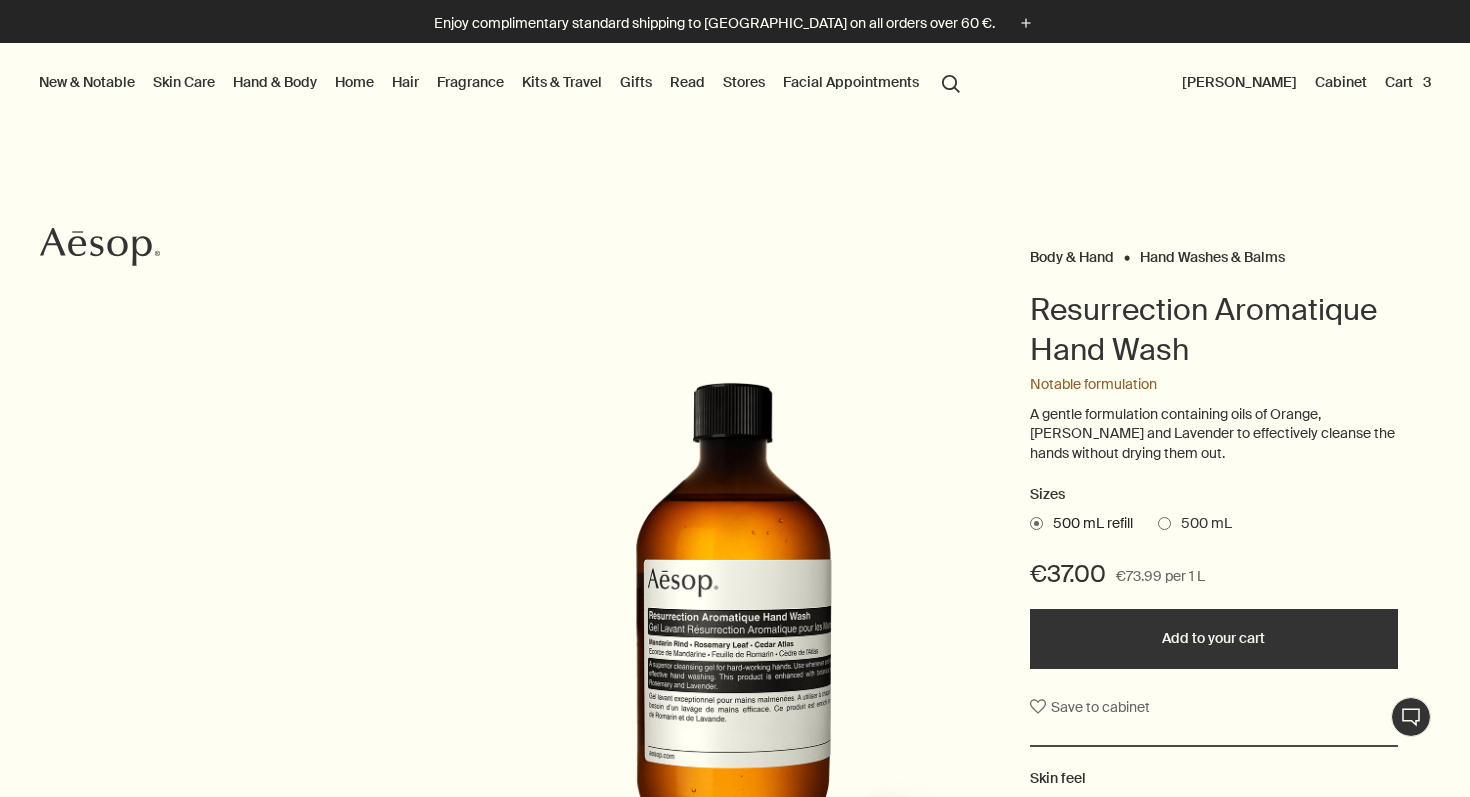 scroll, scrollTop: 0, scrollLeft: 0, axis: both 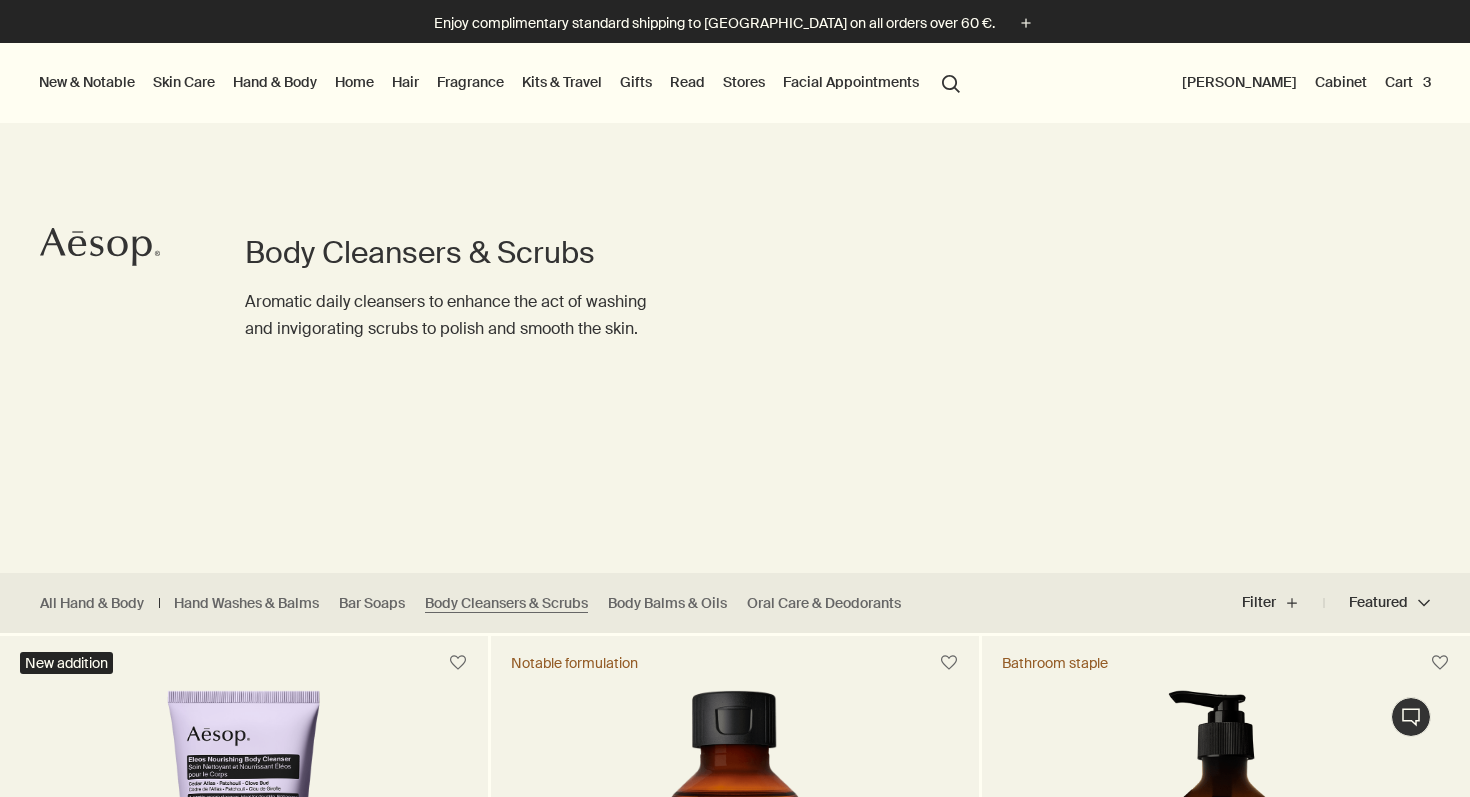 click on "Cart 3" at bounding box center [1408, 82] 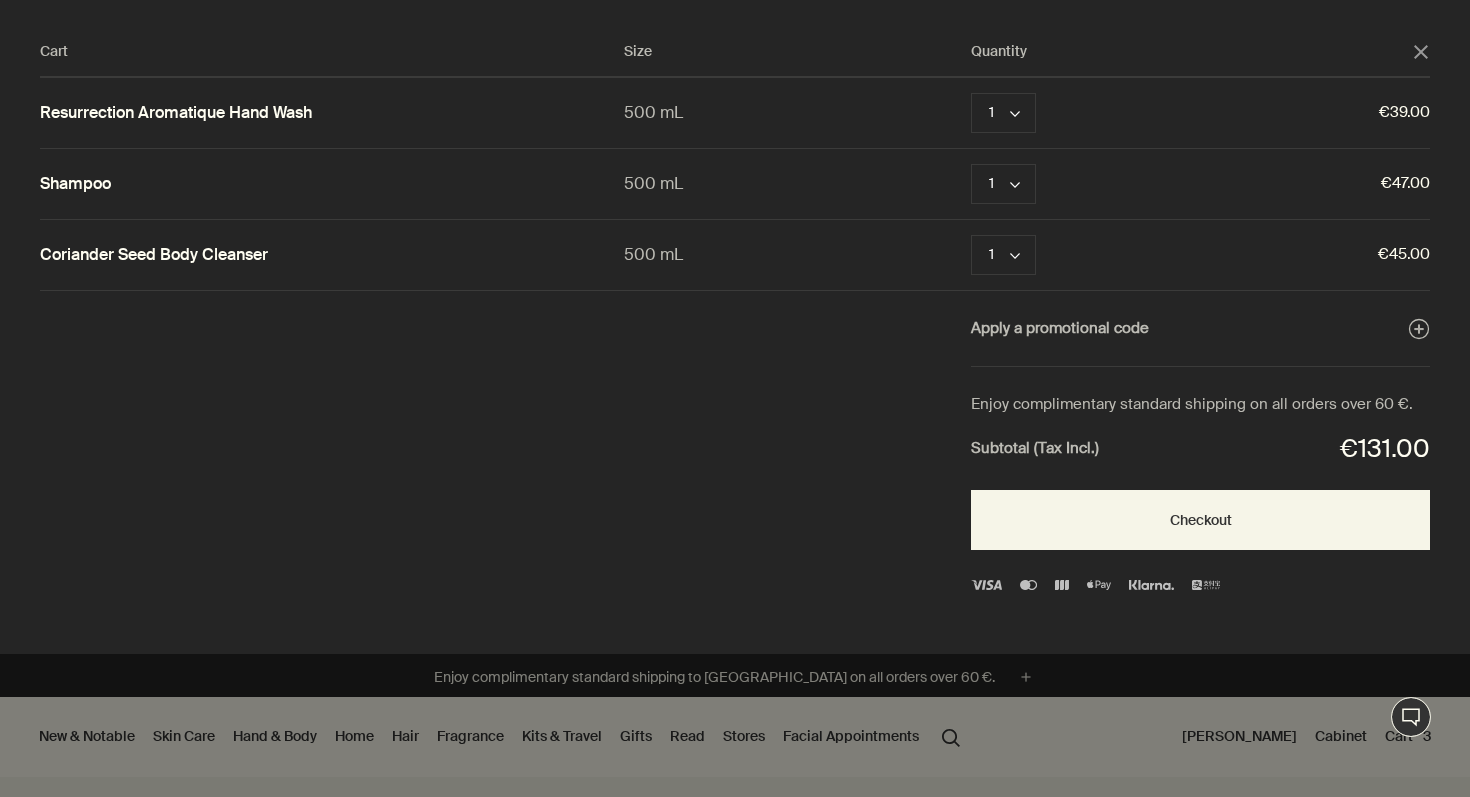 click at bounding box center [735, 398] 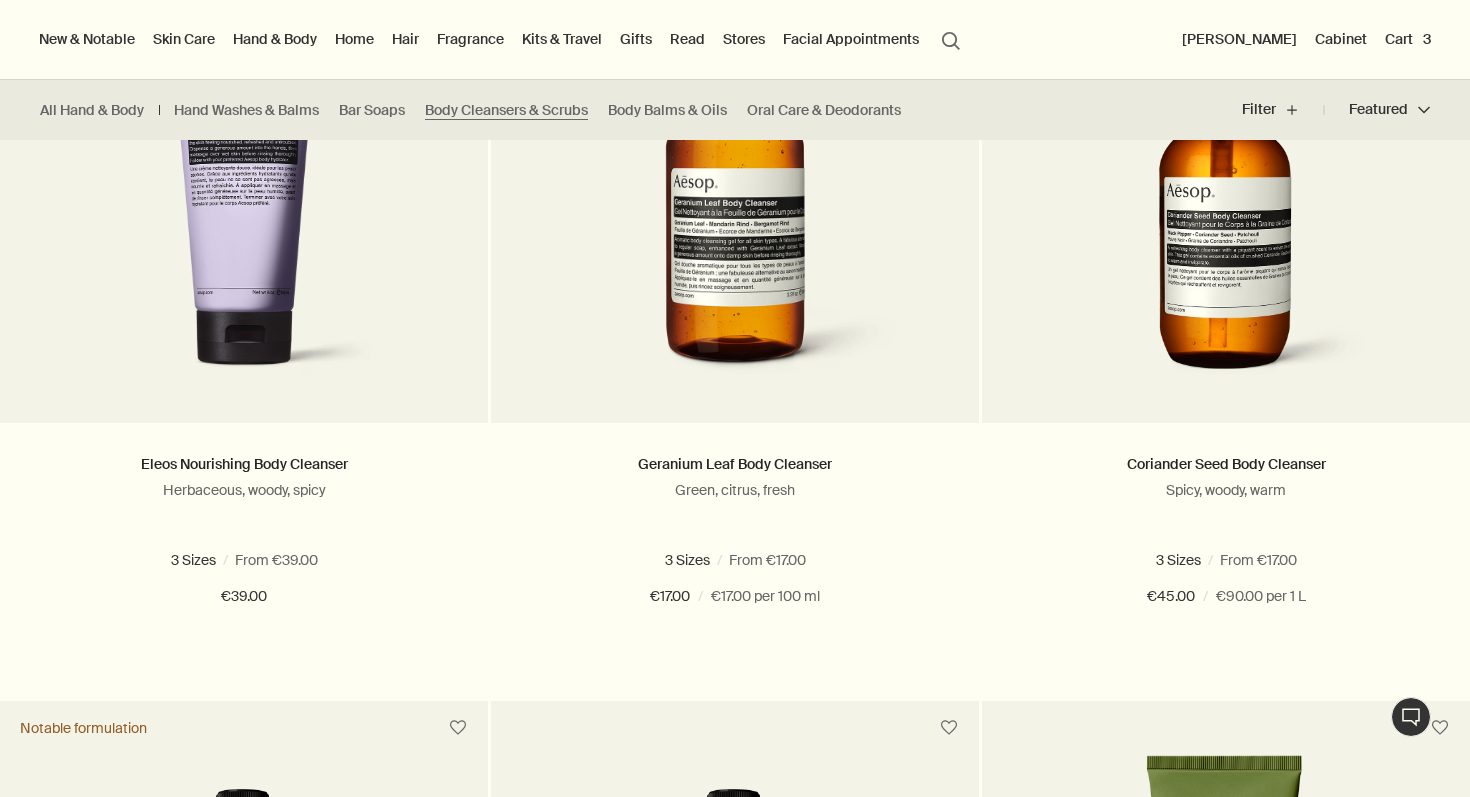 scroll, scrollTop: 0, scrollLeft: 0, axis: both 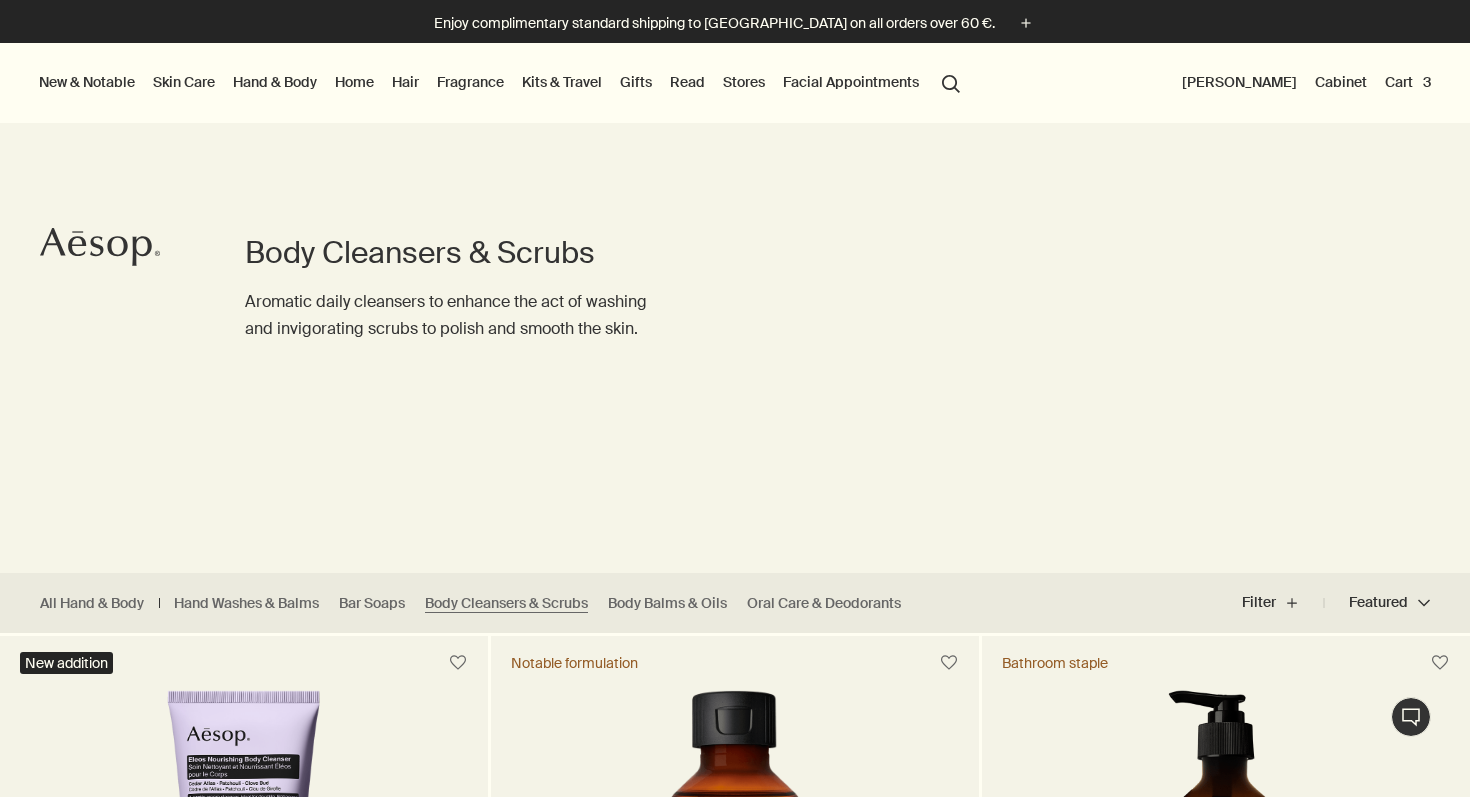 click on "Cart 3" at bounding box center (1408, 82) 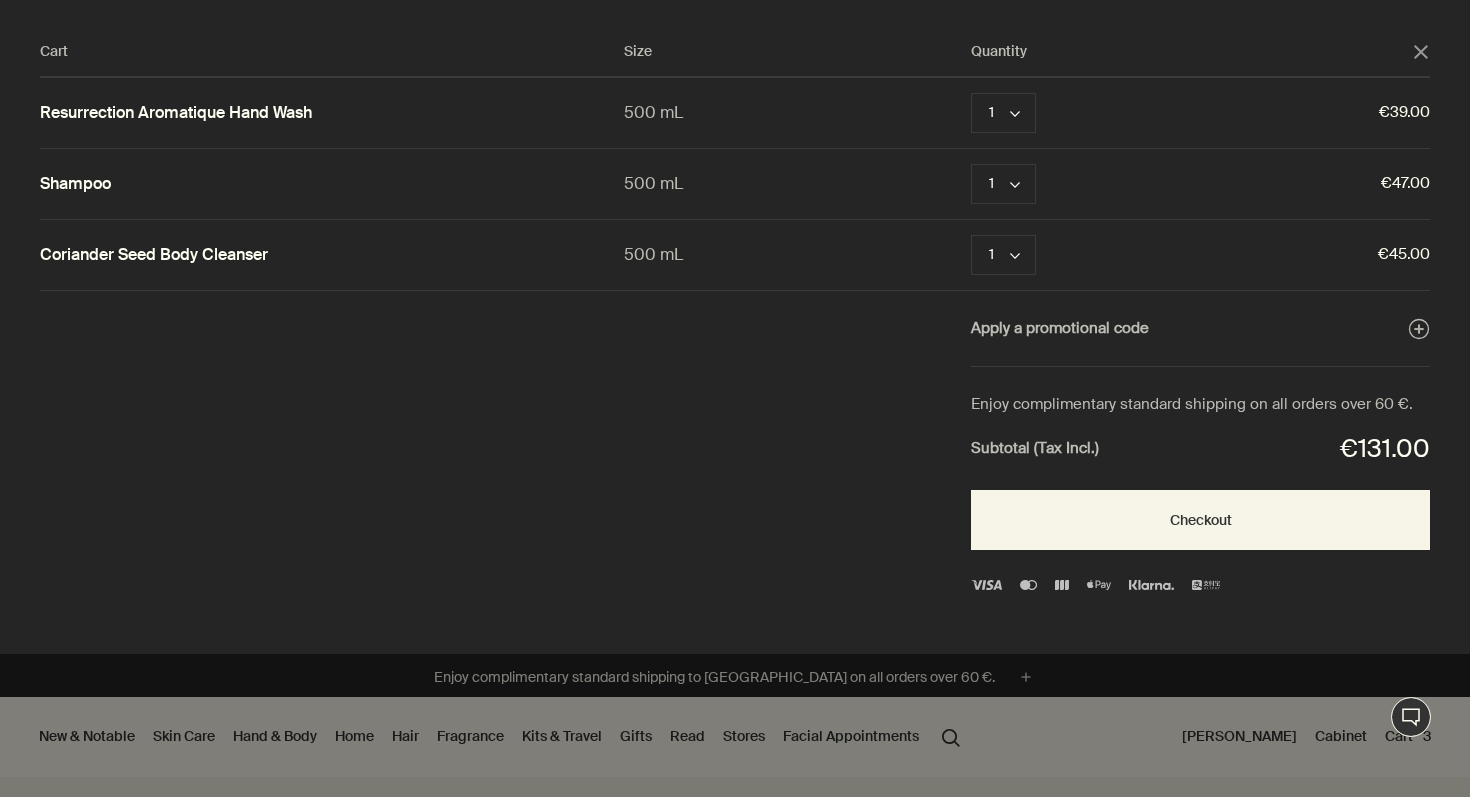 click on "Cart Size Quantity close Resurrection Aromatique Hand Wash 500 mL  1 chevron Remove €39.00 Shampoo 500 mL 1 chevron Remove €47.00 Coriander Seed Body Cleanser 500 mL  1 chevron Remove €45.00 Apply a promotional code plusAndCloseWithCircle Enjoy complimentary standard shipping on all orders over 60 €. Subtotal (Tax Incl.) €131.00 Checkout" at bounding box center [755, 327] 